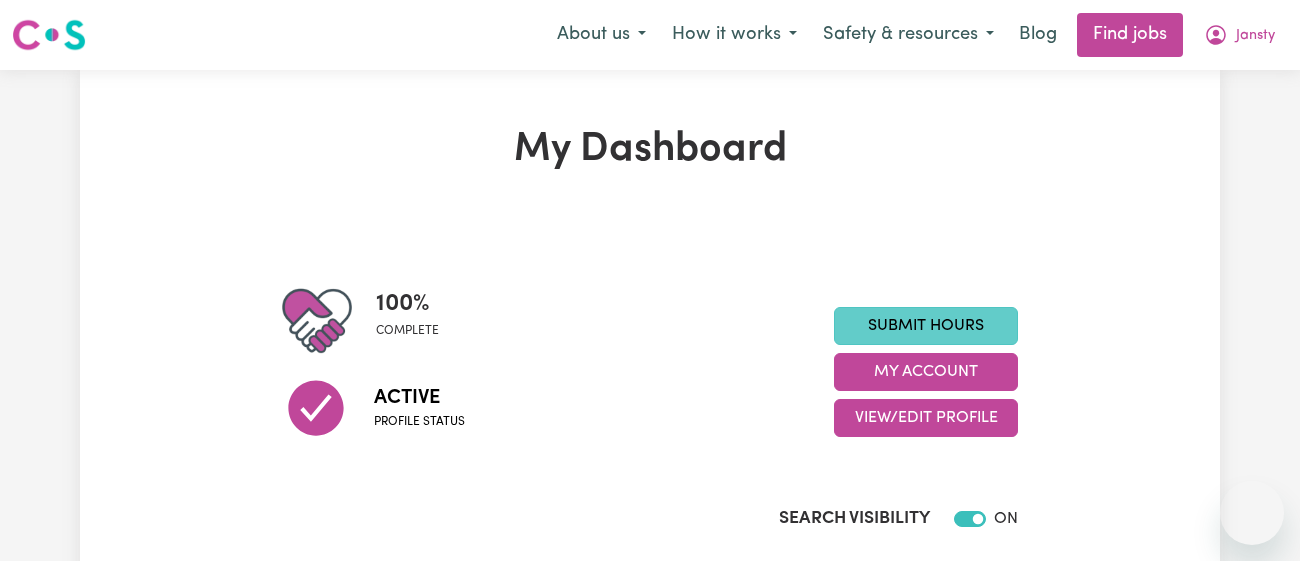 scroll, scrollTop: 0, scrollLeft: 0, axis: both 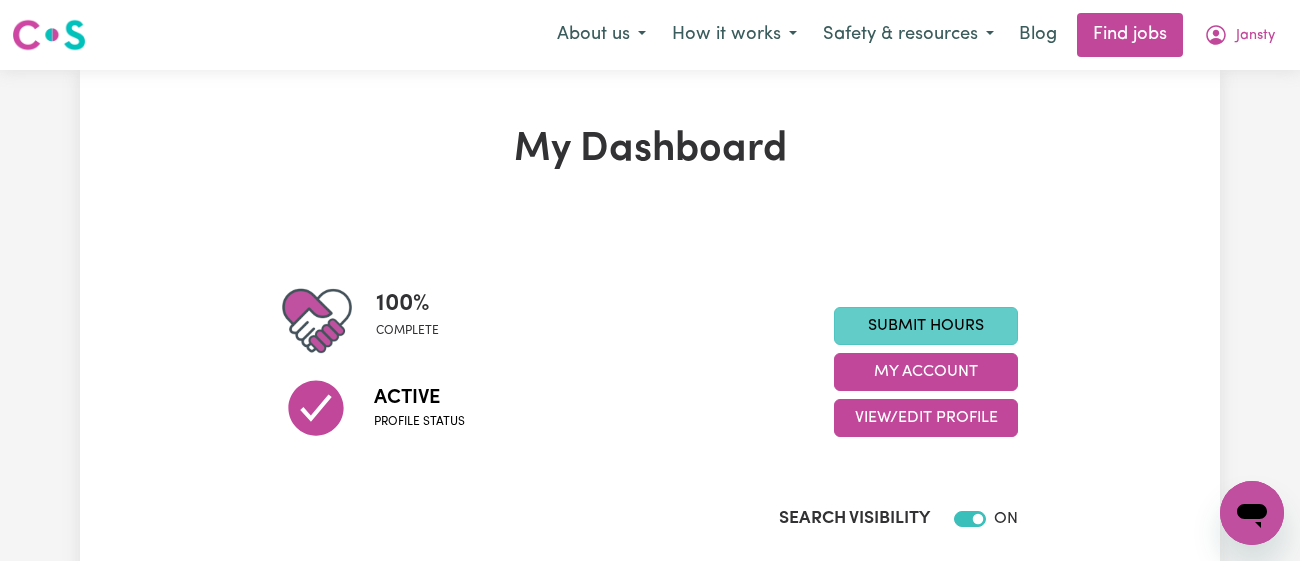 click on "Submit Hours" at bounding box center (926, 326) 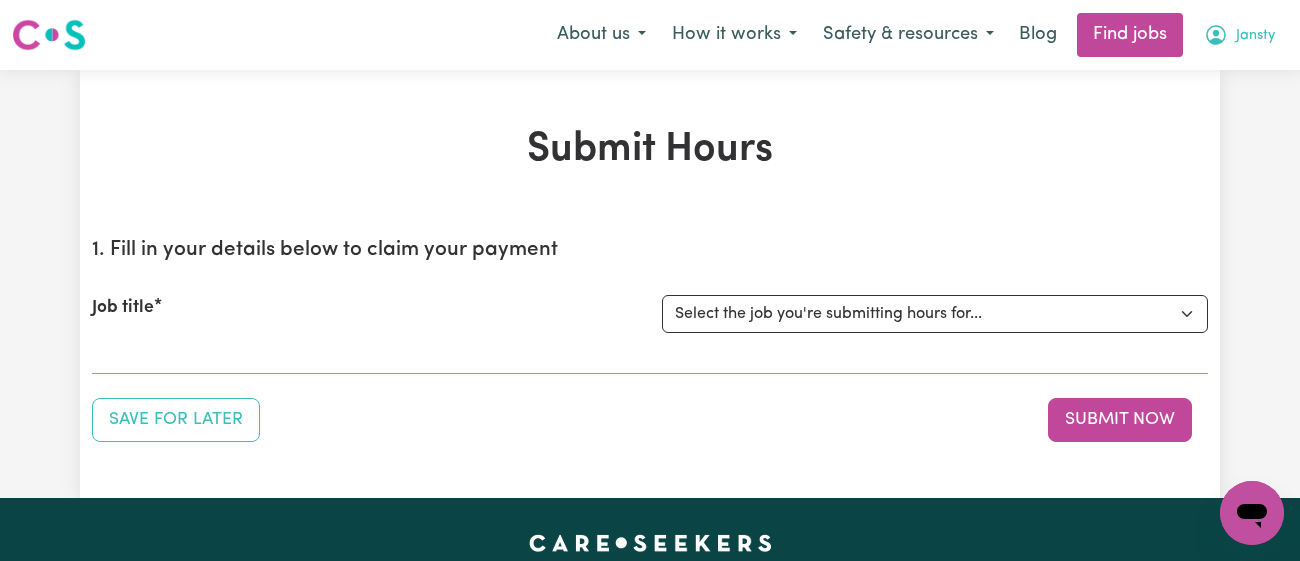 click on "Jansty" at bounding box center [1255, 36] 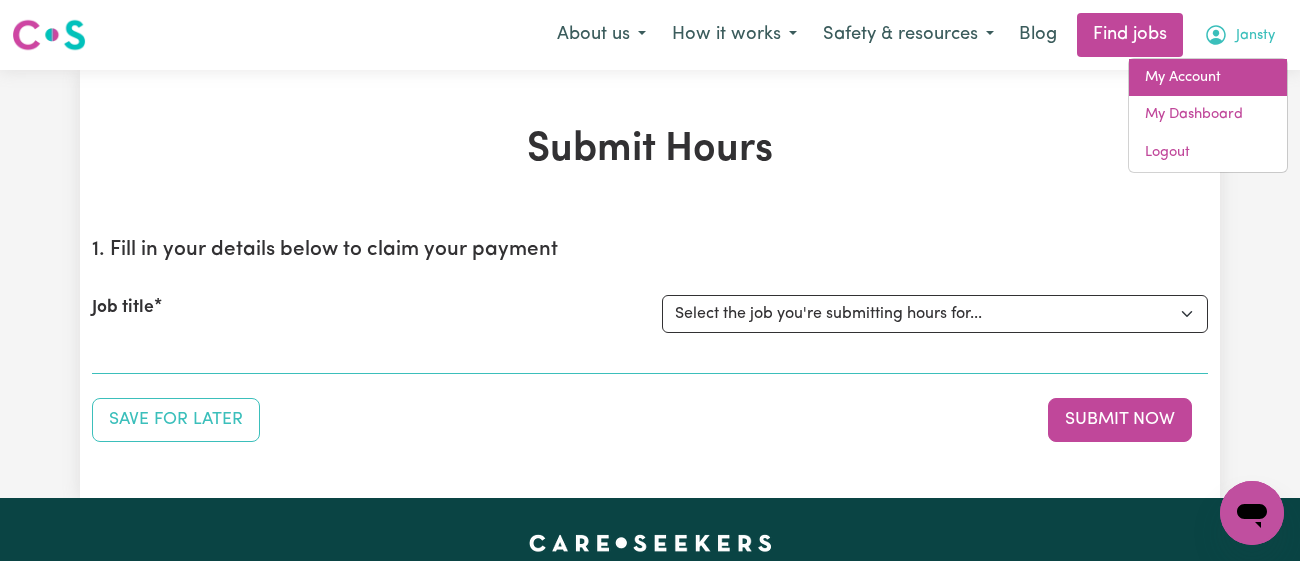 click on "My Account" at bounding box center (1208, 78) 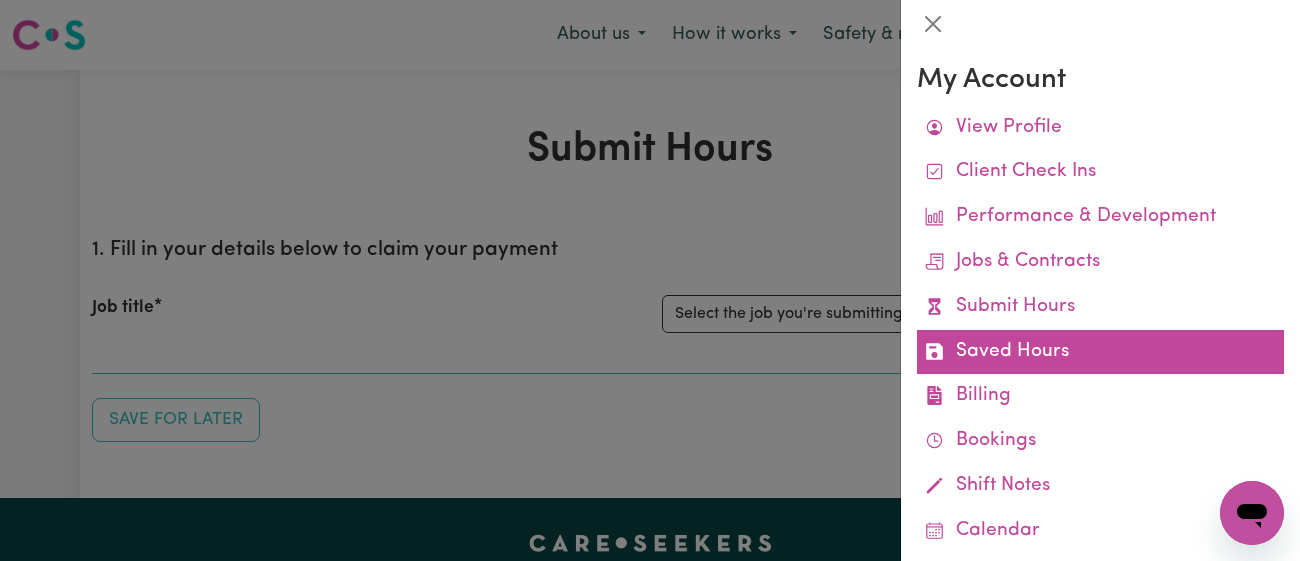 click on "Saved Hours" at bounding box center (1100, 352) 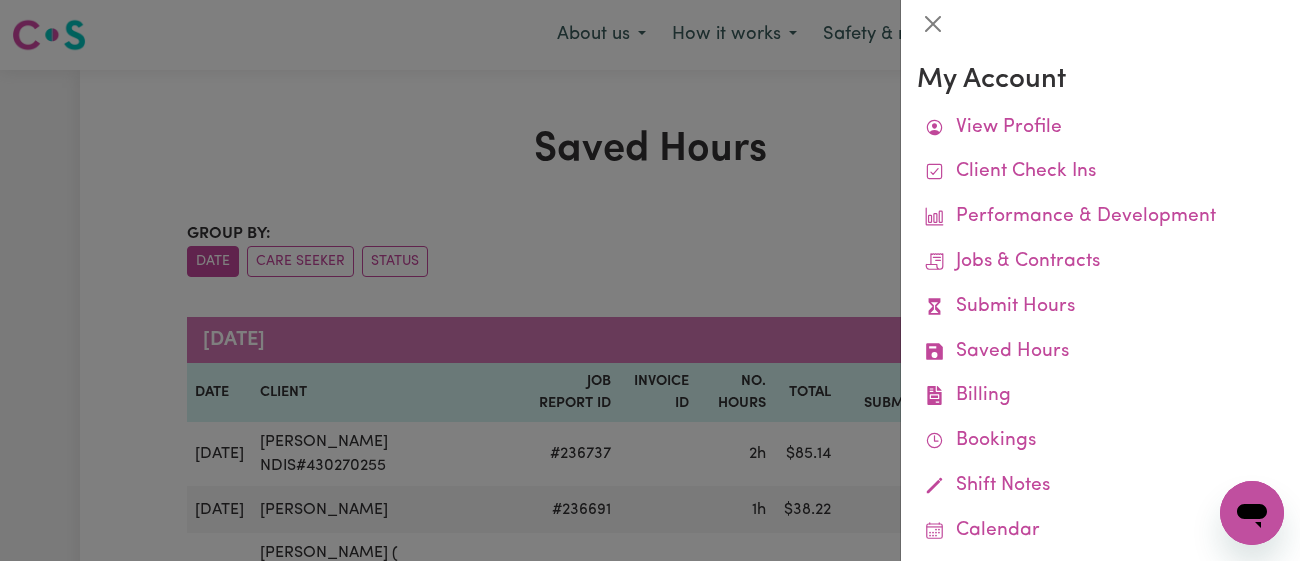 click at bounding box center [650, 280] 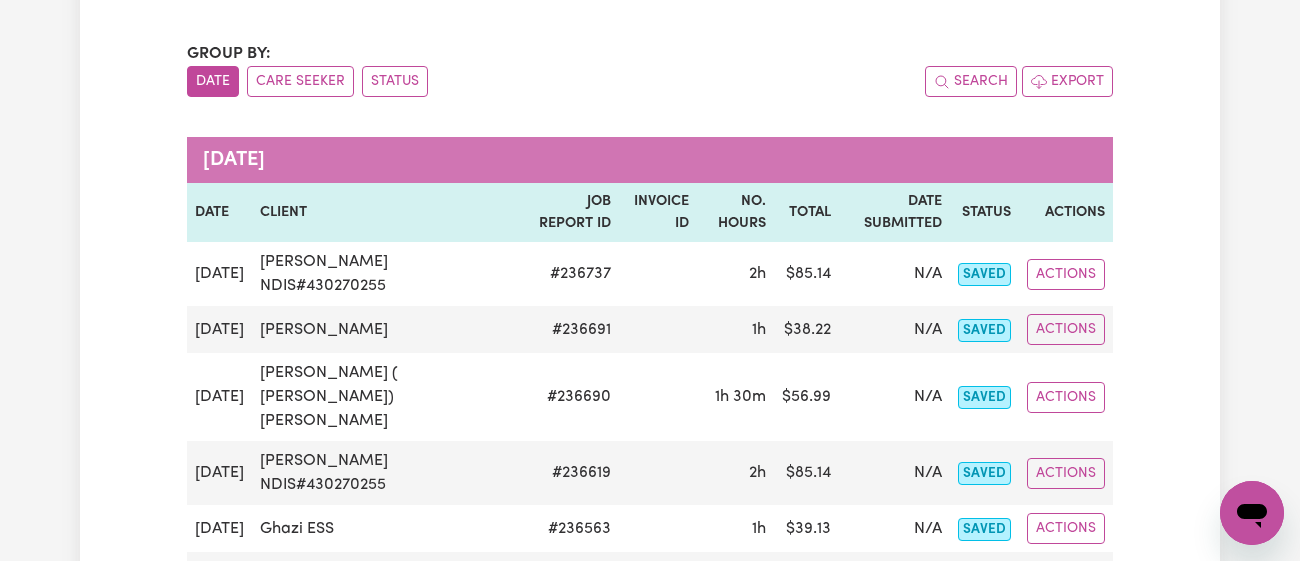 scroll, scrollTop: 0, scrollLeft: 0, axis: both 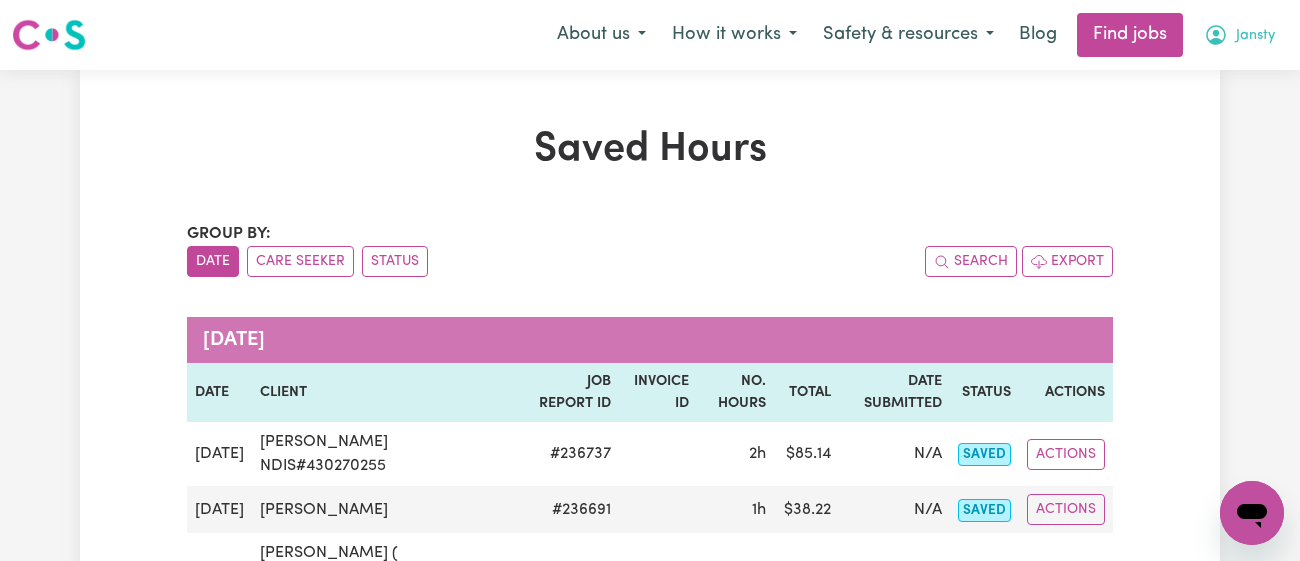 click on "Jansty" at bounding box center [1255, 36] 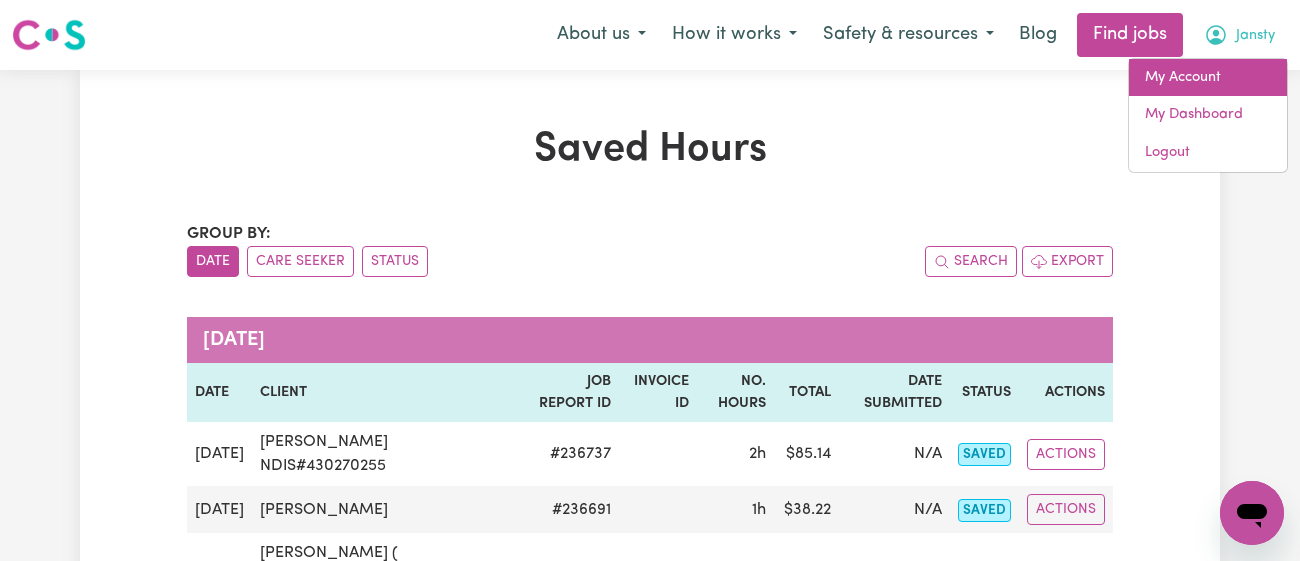 click on "My Account" at bounding box center [1208, 78] 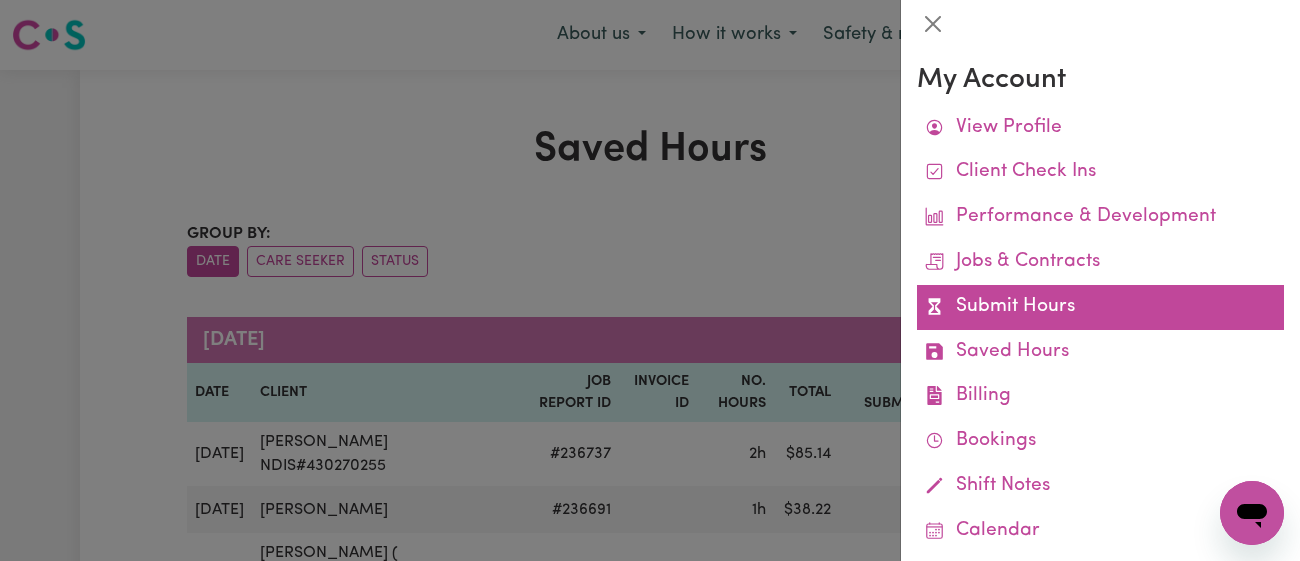 click on "Submit Hours" at bounding box center (1100, 307) 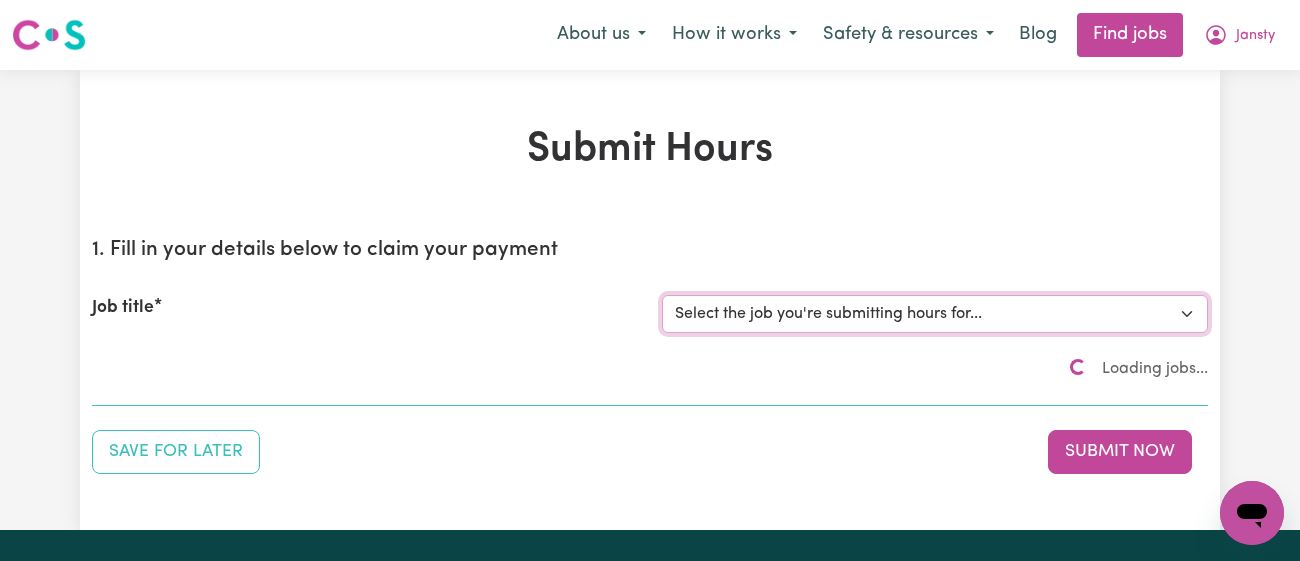 click on "Select the job you're submitting hours for... [[PERSON_NAME]] [DEMOGRAPHIC_DATA] Support Worker Needed In [GEOGRAPHIC_DATA][PERSON_NAME], [GEOGRAPHIC_DATA] [[PERSON_NAME]] Support Worker Required in [PERSON_NAME][GEOGRAPHIC_DATA], [GEOGRAPHIC_DATA] [[PERSON_NAME], [PERSON_NAME] & [PERSON_NAME]] Support Worker Required in [GEOGRAPHIC_DATA], [GEOGRAPHIC_DATA] [[PERSON_NAME] ( [PERSON_NAME]) [PERSON_NAME]] Support worker required in [GEOGRAPHIC_DATA], [GEOGRAPHIC_DATA] for Domestic Assistance [Dong Fu] Weekend Care worker needed at [GEOGRAPHIC_DATA], [GEOGRAPHIC_DATA] for Personal Care, Domestic Assistance and Social Companionship [[PERSON_NAME] NDIS#430270255] URGENT Support Worker Needed Personal Care And Hoist/Transfers Ongoing Mon to [GEOGRAPHIC_DATA], [GEOGRAPHIC_DATA]" at bounding box center [935, 314] 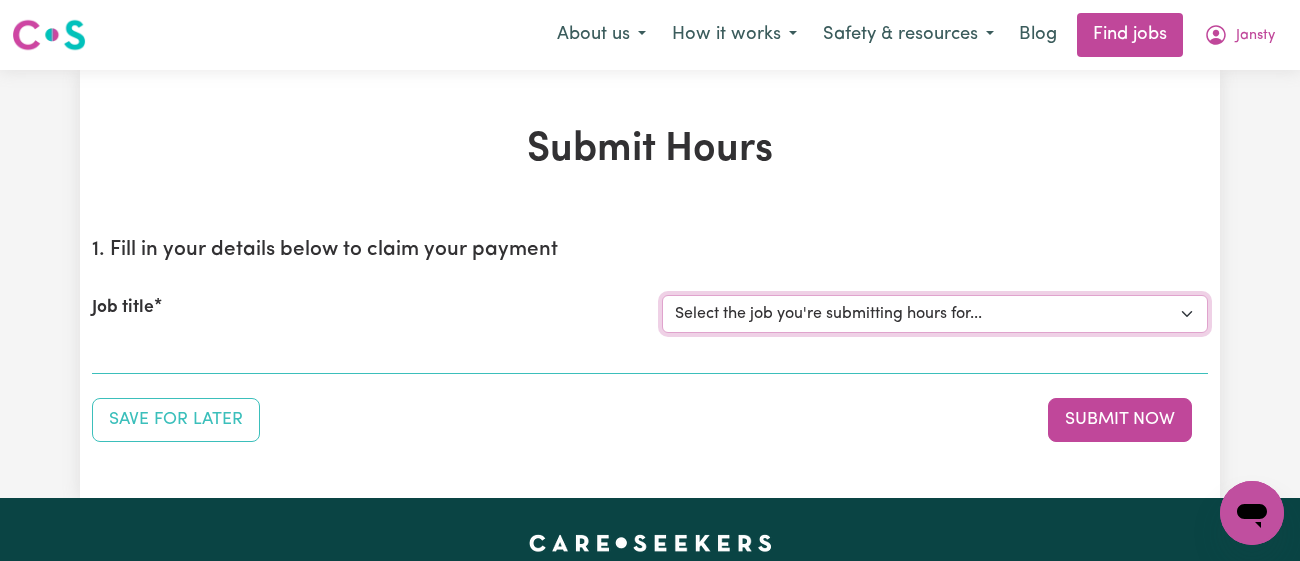select on "11718" 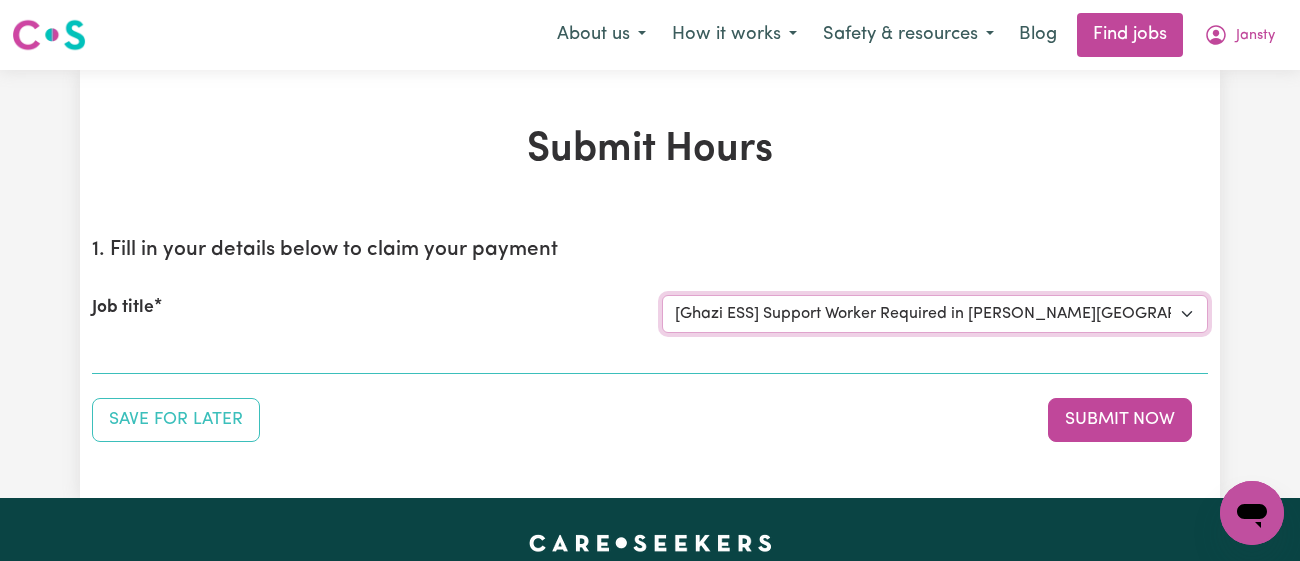 click on "Select the job you're submitting hours for... [[PERSON_NAME]] [DEMOGRAPHIC_DATA] Support Worker Needed In [GEOGRAPHIC_DATA][PERSON_NAME], [GEOGRAPHIC_DATA] [[PERSON_NAME]] Support Worker Required in [PERSON_NAME][GEOGRAPHIC_DATA], [GEOGRAPHIC_DATA] [[PERSON_NAME], [PERSON_NAME] & [PERSON_NAME]] Support Worker Required in [GEOGRAPHIC_DATA], [GEOGRAPHIC_DATA] [[PERSON_NAME] ( [PERSON_NAME]) [PERSON_NAME]] Support worker required in [GEOGRAPHIC_DATA], [GEOGRAPHIC_DATA] for Domestic Assistance [Dong Fu] Weekend Care worker needed at [GEOGRAPHIC_DATA], [GEOGRAPHIC_DATA] for Personal Care, Domestic Assistance and Social Companionship [[PERSON_NAME] NDIS#430270255] URGENT Support Worker Needed Personal Care And Hoist/Transfers Ongoing Mon to [GEOGRAPHIC_DATA], [GEOGRAPHIC_DATA]" at bounding box center (935, 314) 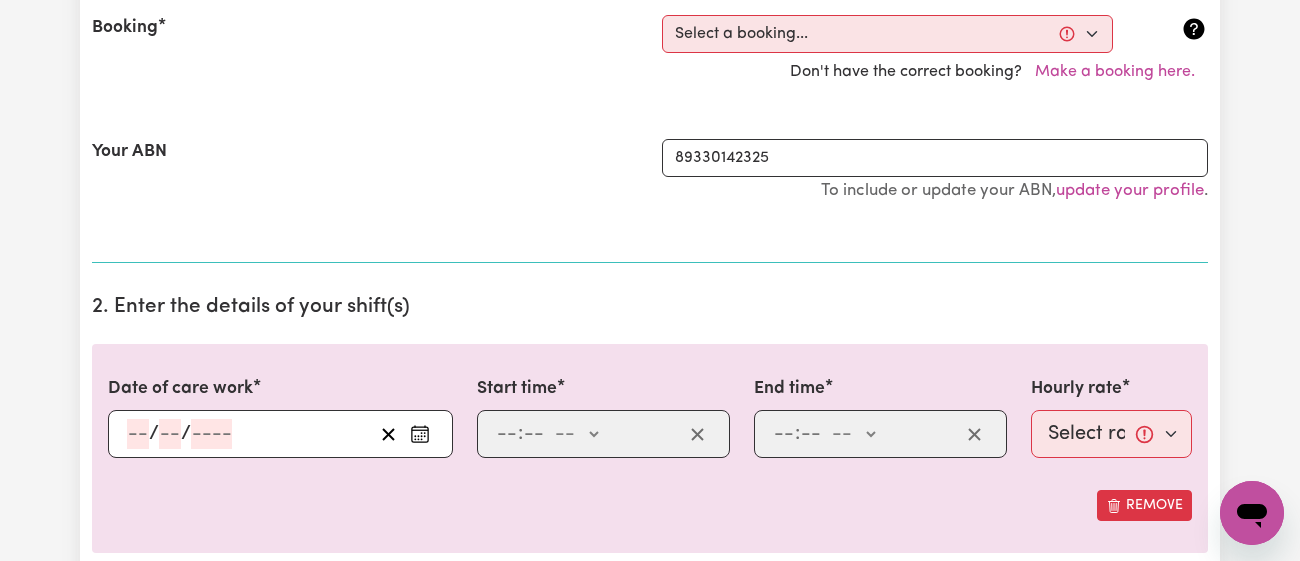 scroll, scrollTop: 505, scrollLeft: 0, axis: vertical 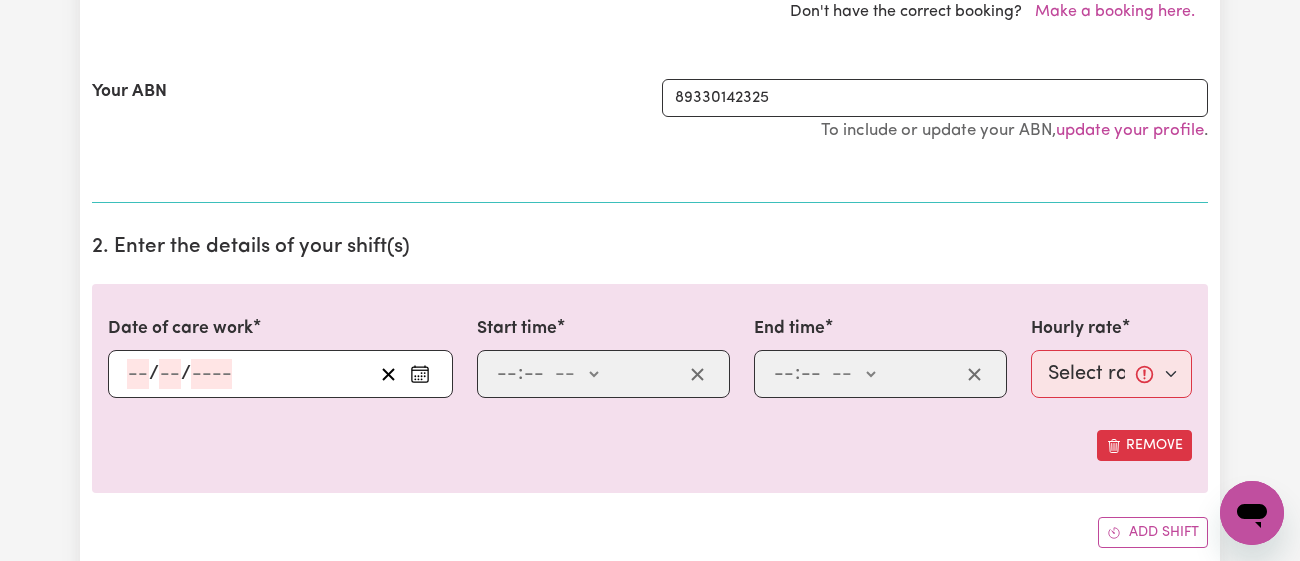 click at bounding box center [420, 374] 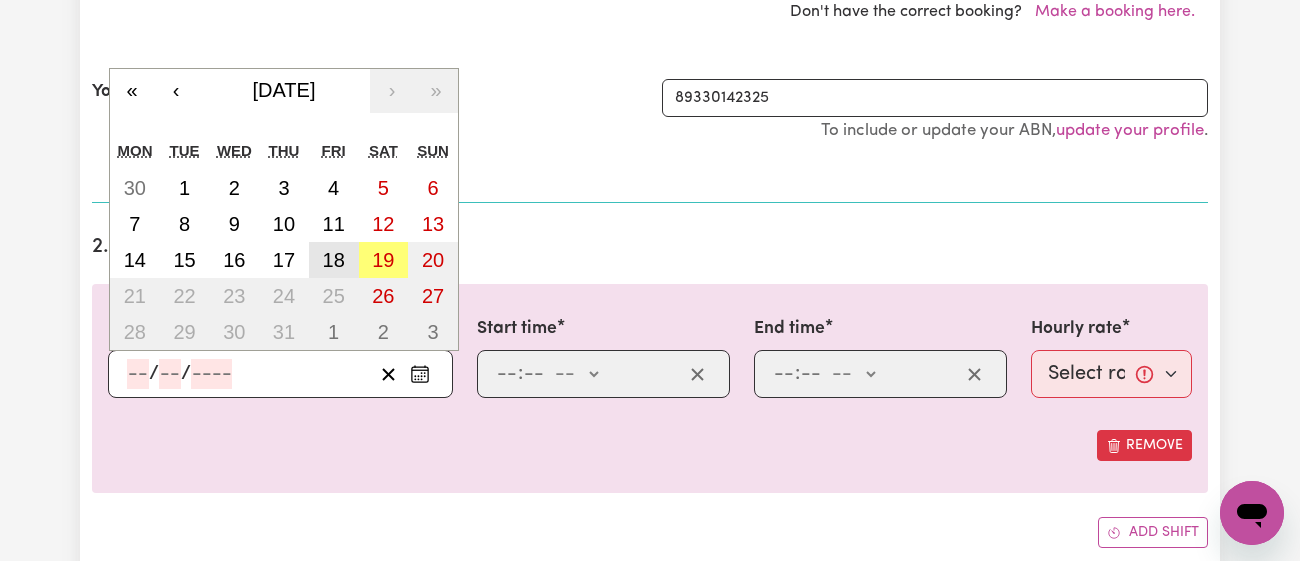 click on "18" at bounding box center [334, 260] 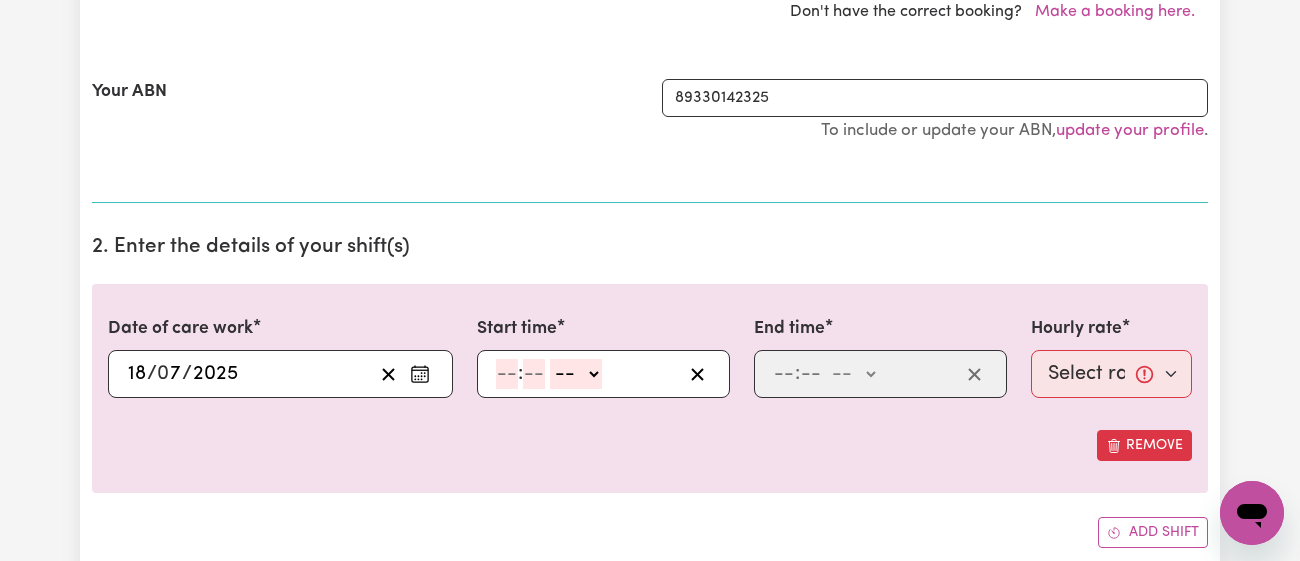 click 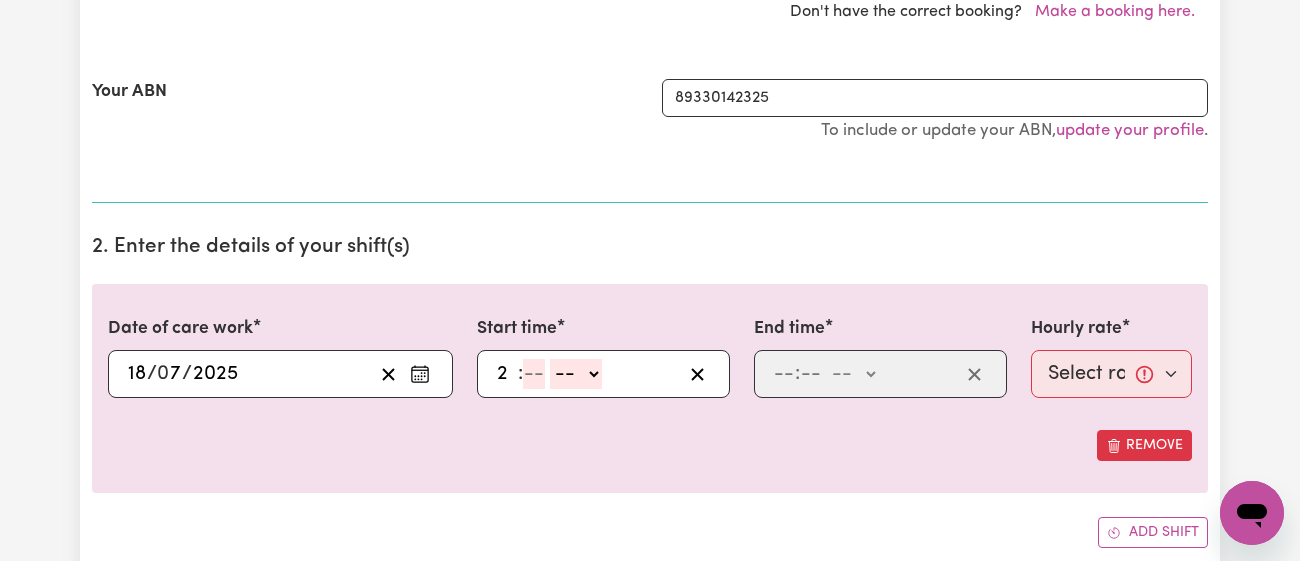 type on "2" 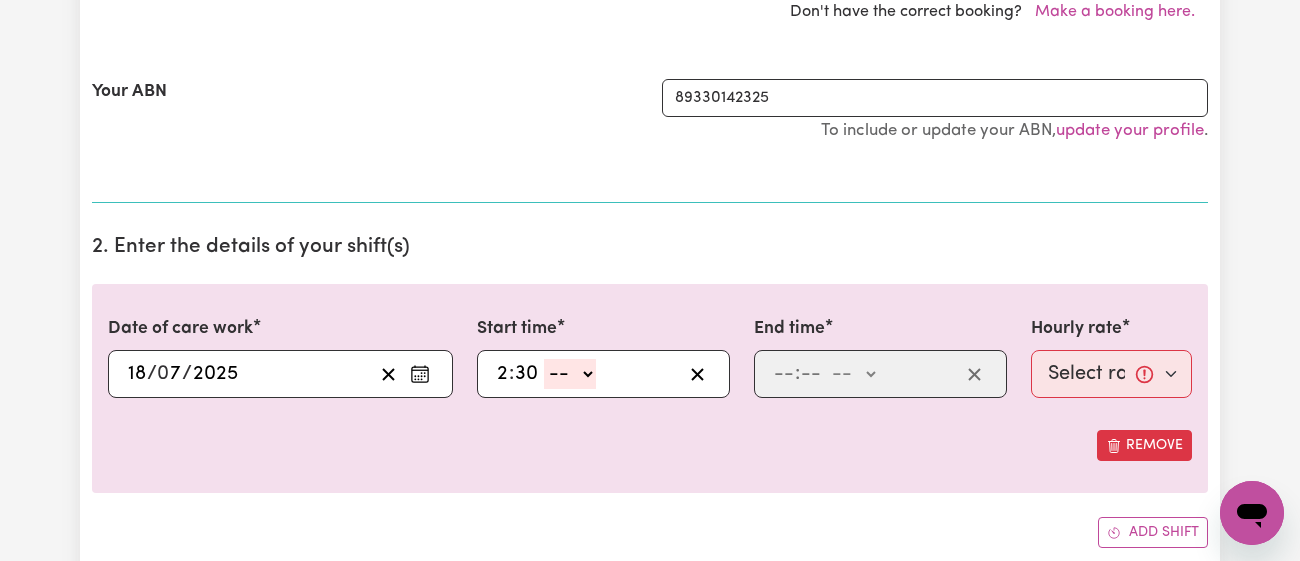 type on "30" 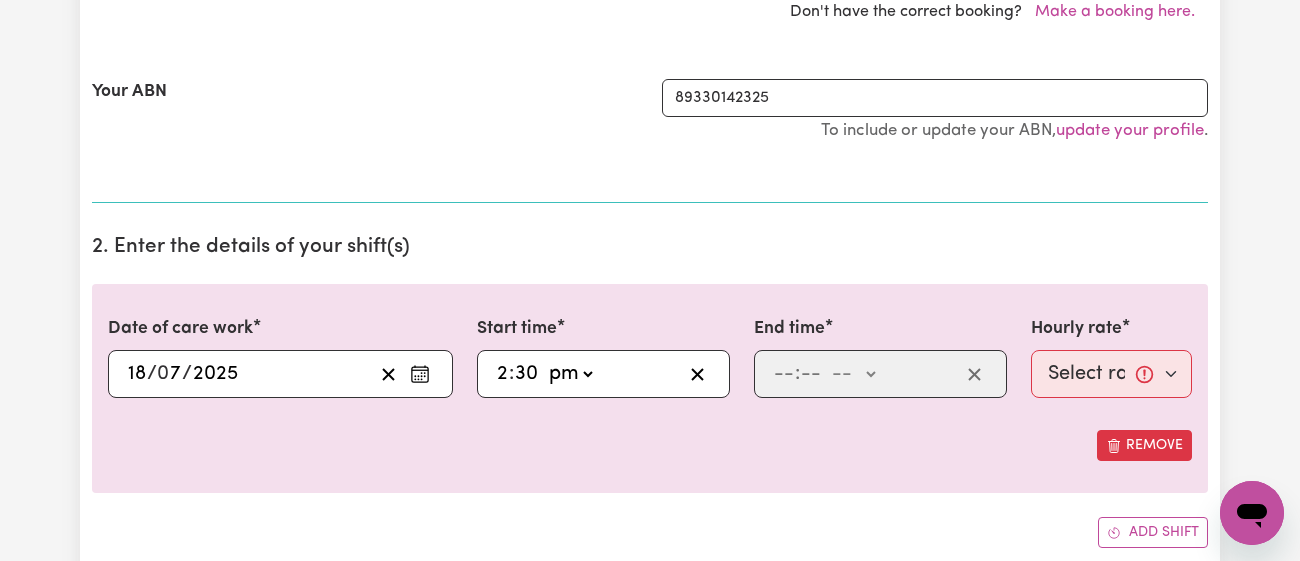 click on "-- am pm" 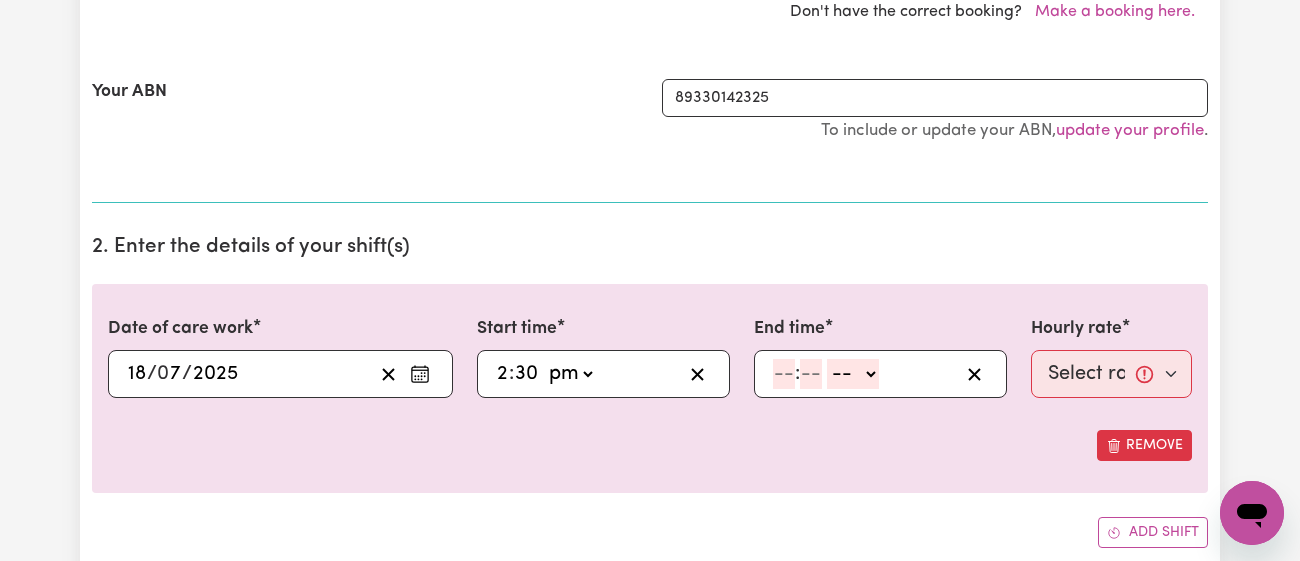 click 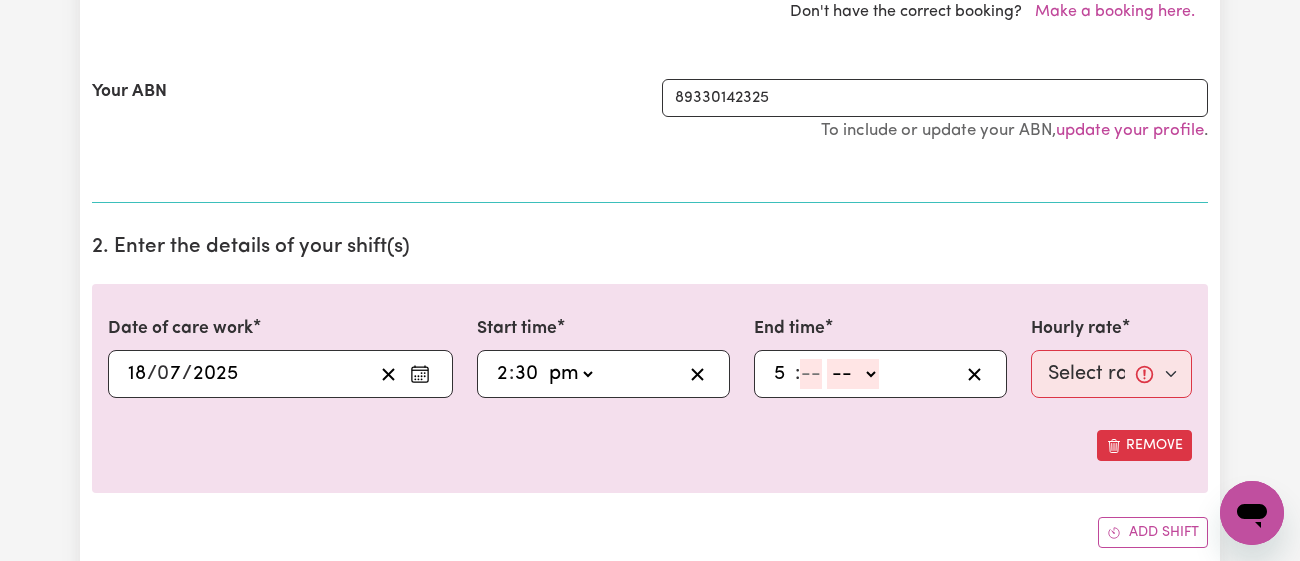 type on "5" 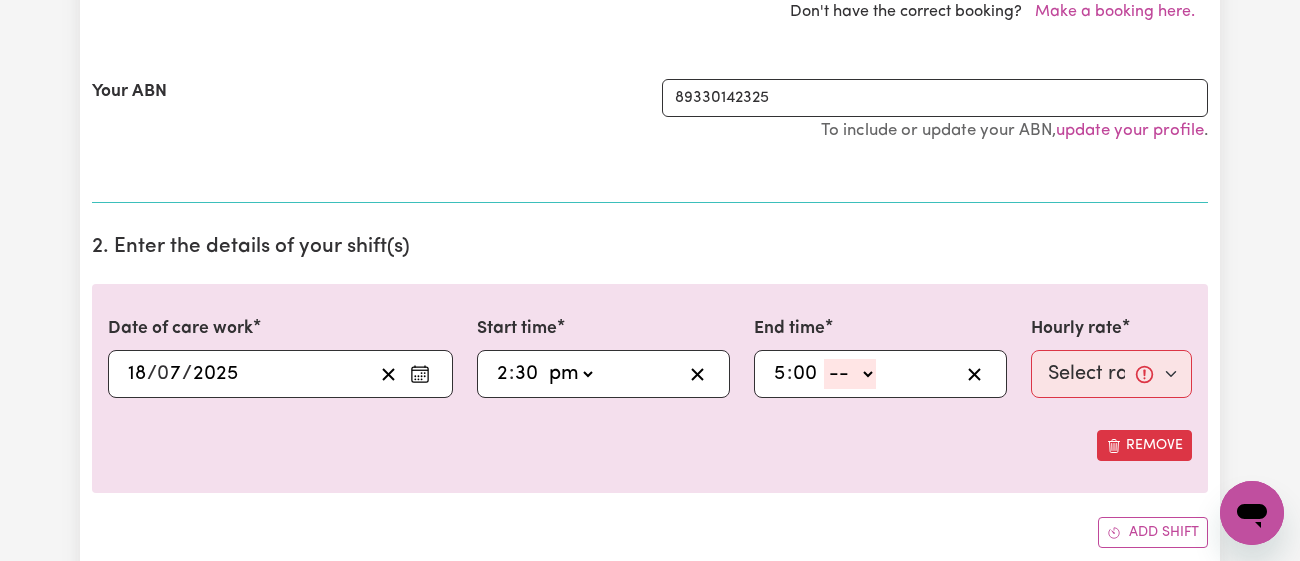 type on "00" 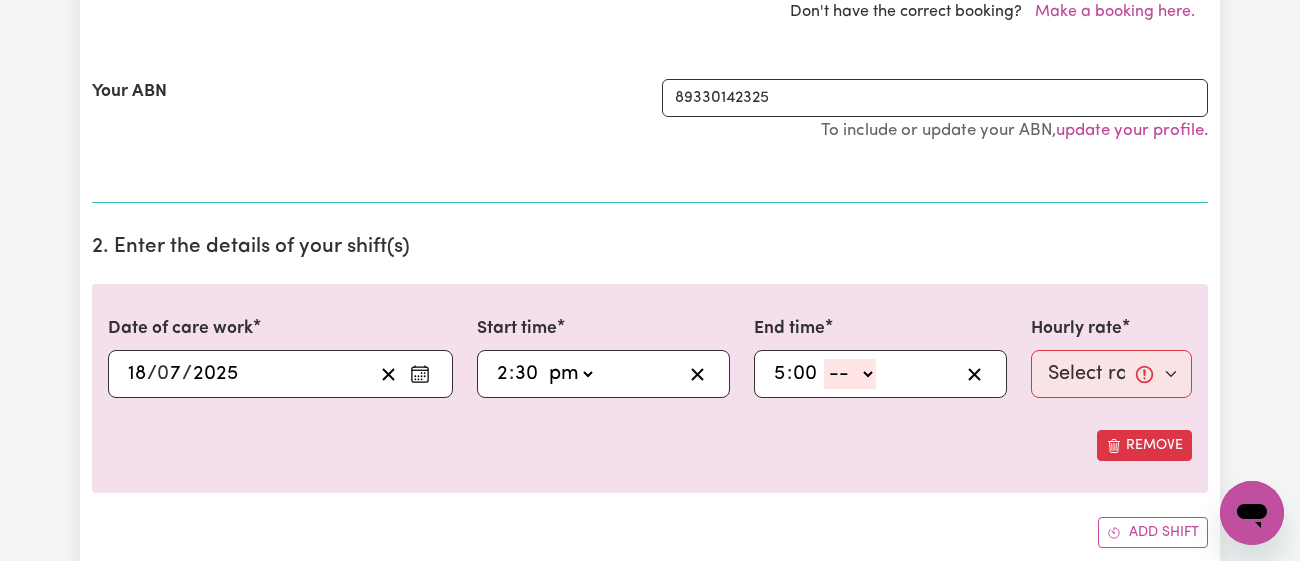 click on "-- am pm" 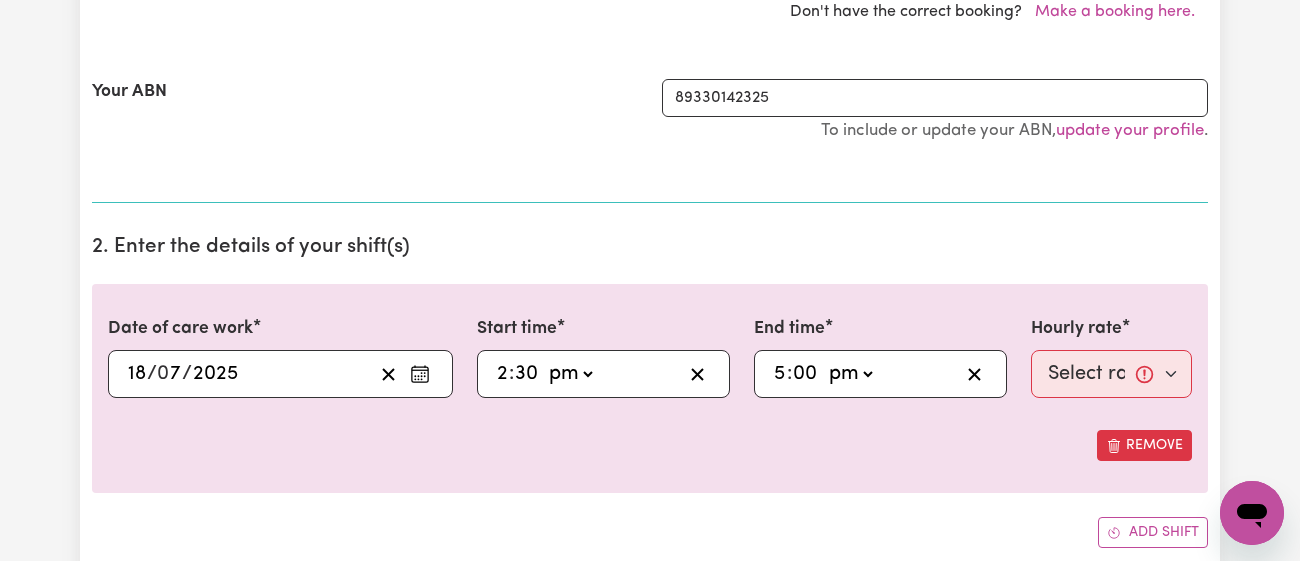 click on "-- am pm" 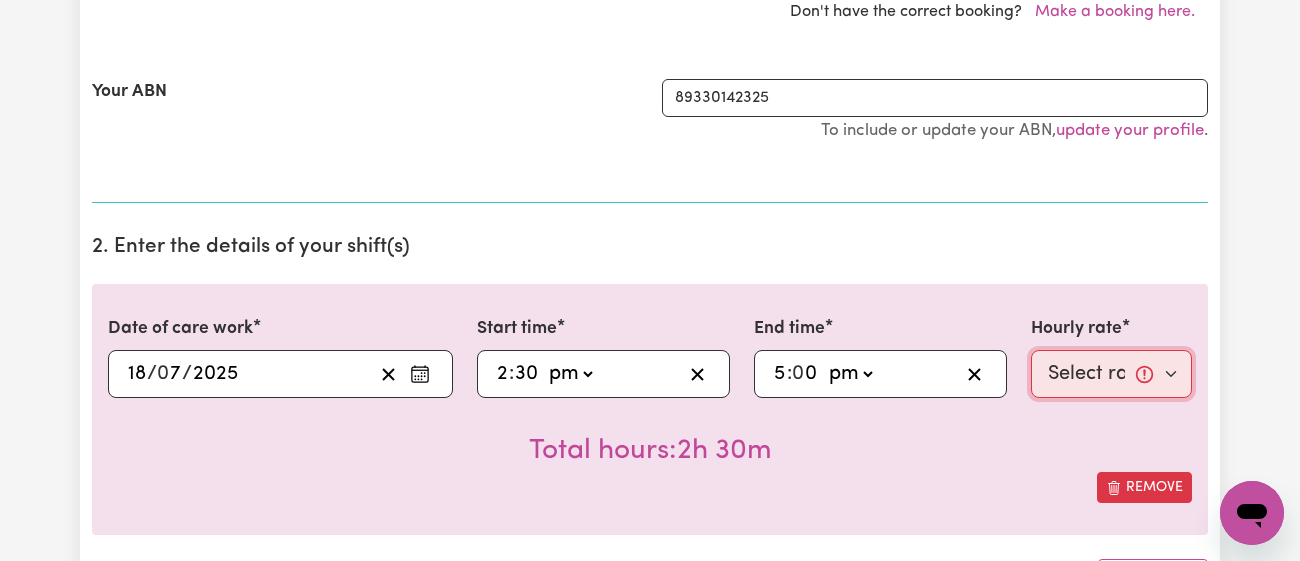 click on "Select rate... $43.00 (Weekday) $72.00 (Public Holiday)" at bounding box center (1111, 374) 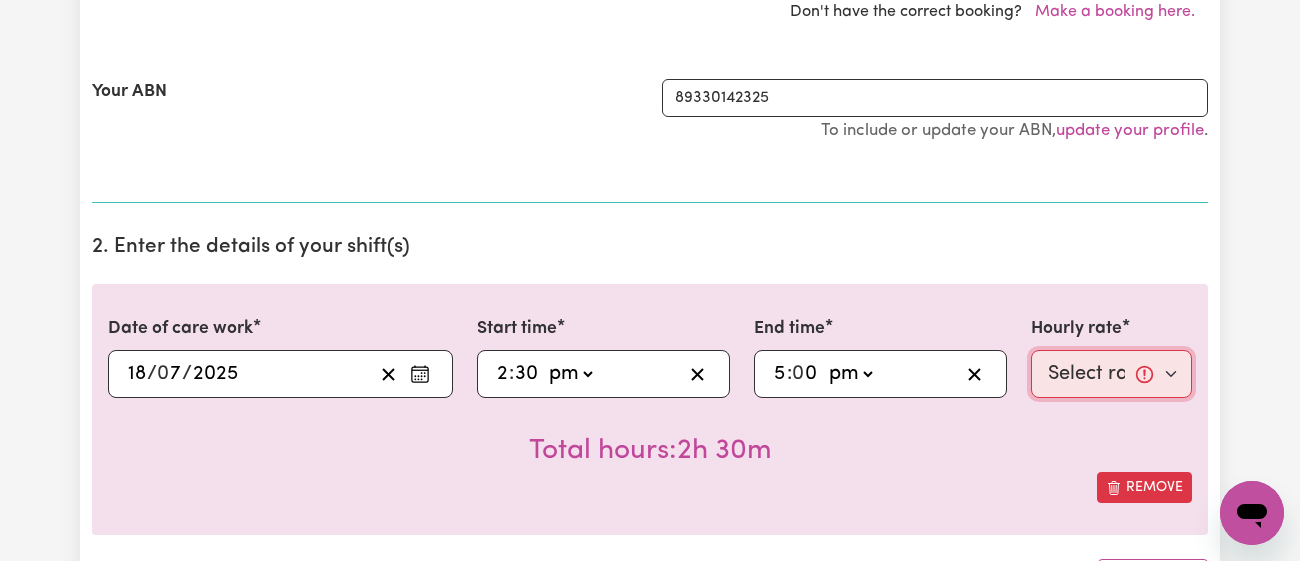 select on "43-Weekday" 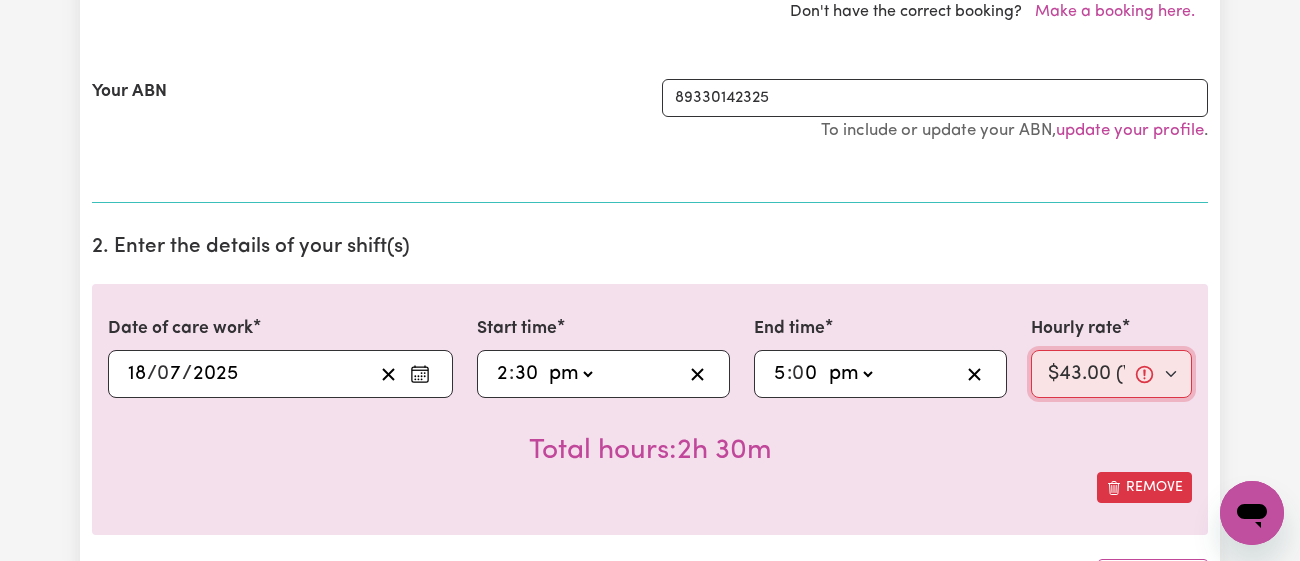 click on "Select rate... $43.00 (Weekday) $72.00 (Public Holiday)" at bounding box center [1111, 374] 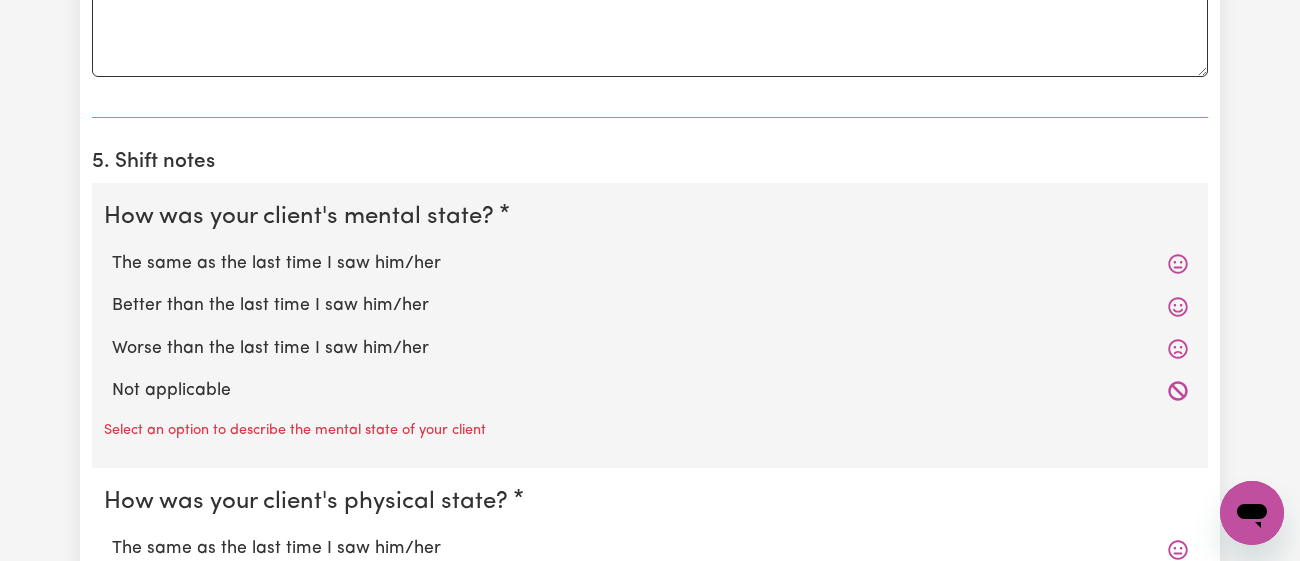 scroll, scrollTop: 1490, scrollLeft: 0, axis: vertical 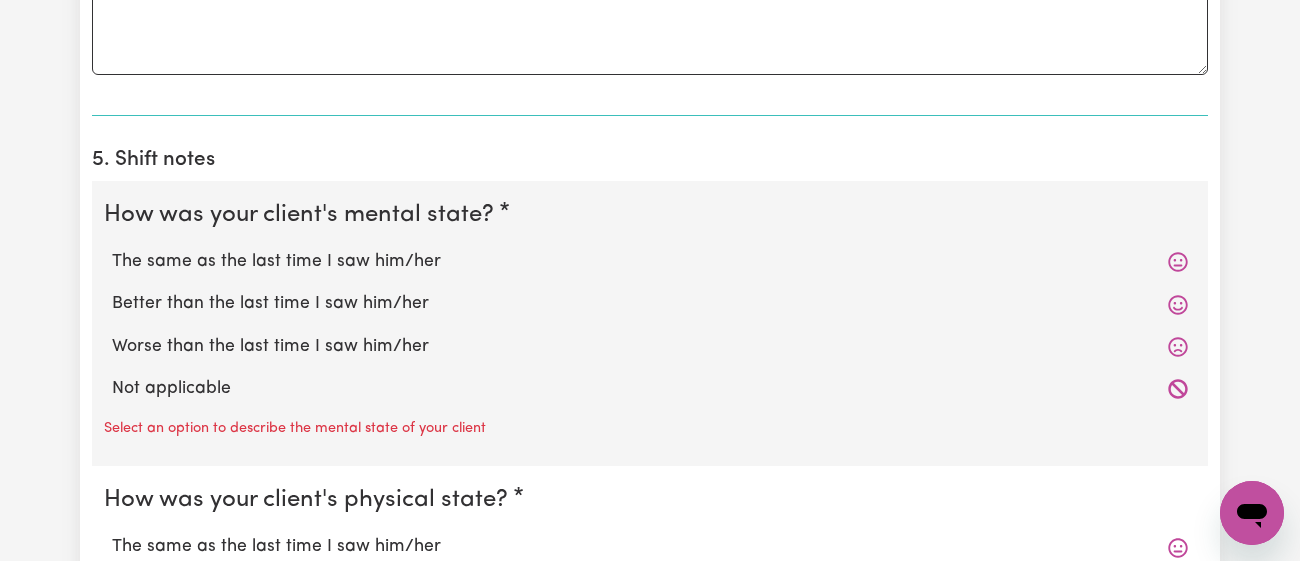 click on "The same as the last time I saw him/her" at bounding box center [650, 262] 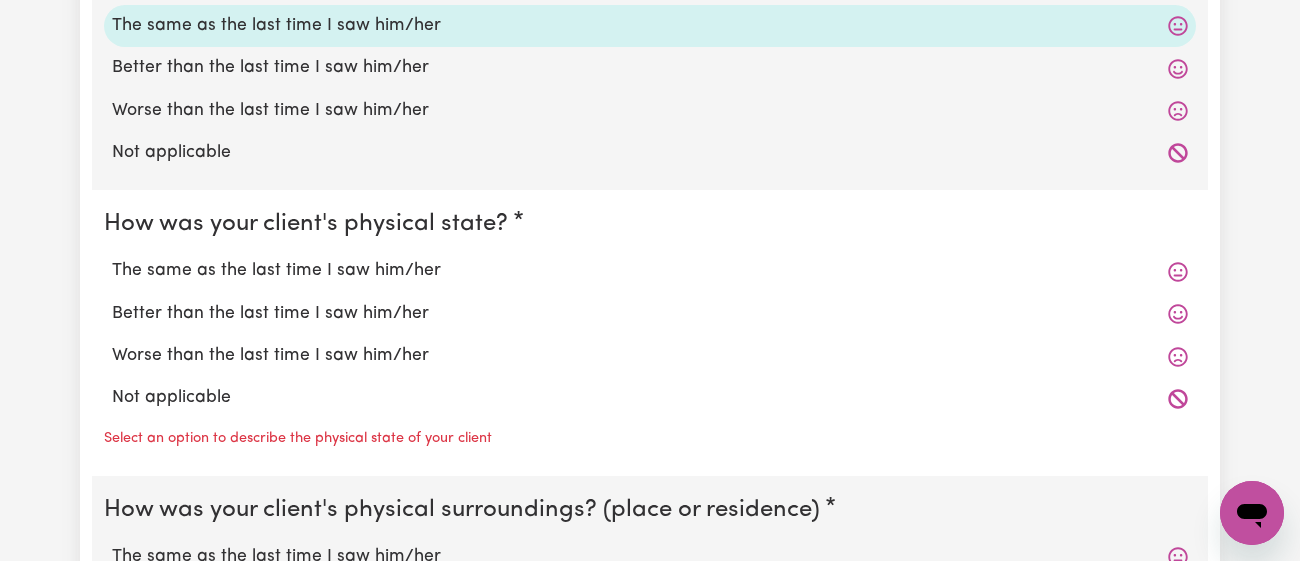 click on "The same as the last time I saw him/her" at bounding box center (650, 271) 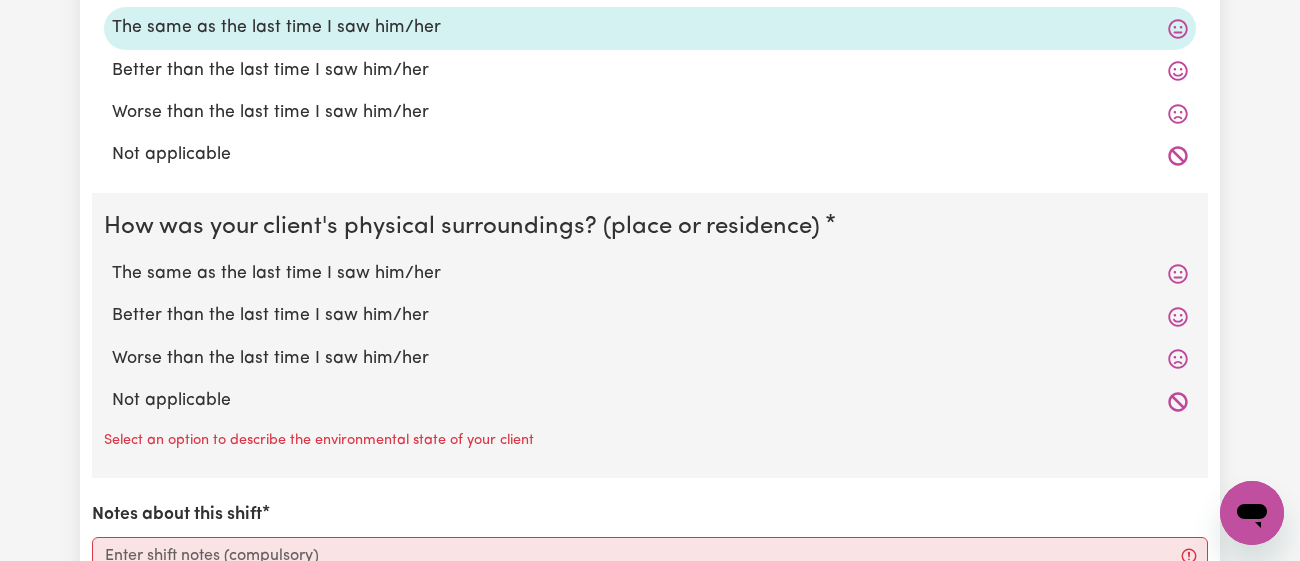 click on "The same as the last time I saw him/her" at bounding box center [650, 274] 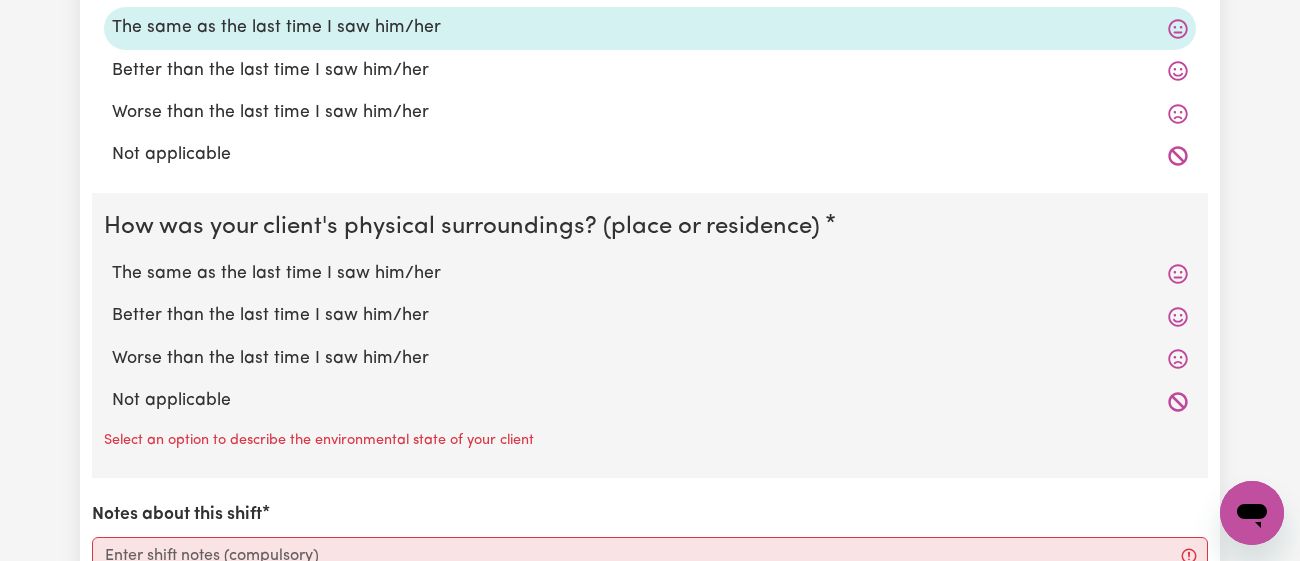 click on "The same as the last time I saw him/her" at bounding box center [111, 260] 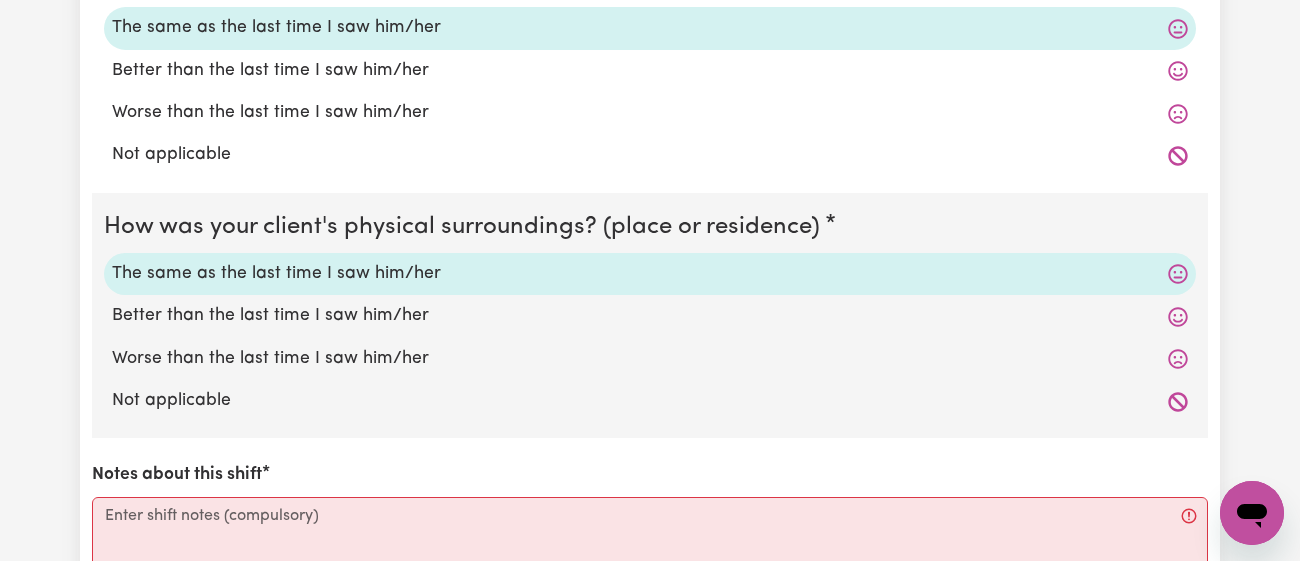 click on "The same as the last time I saw him/her" at bounding box center [650, 274] 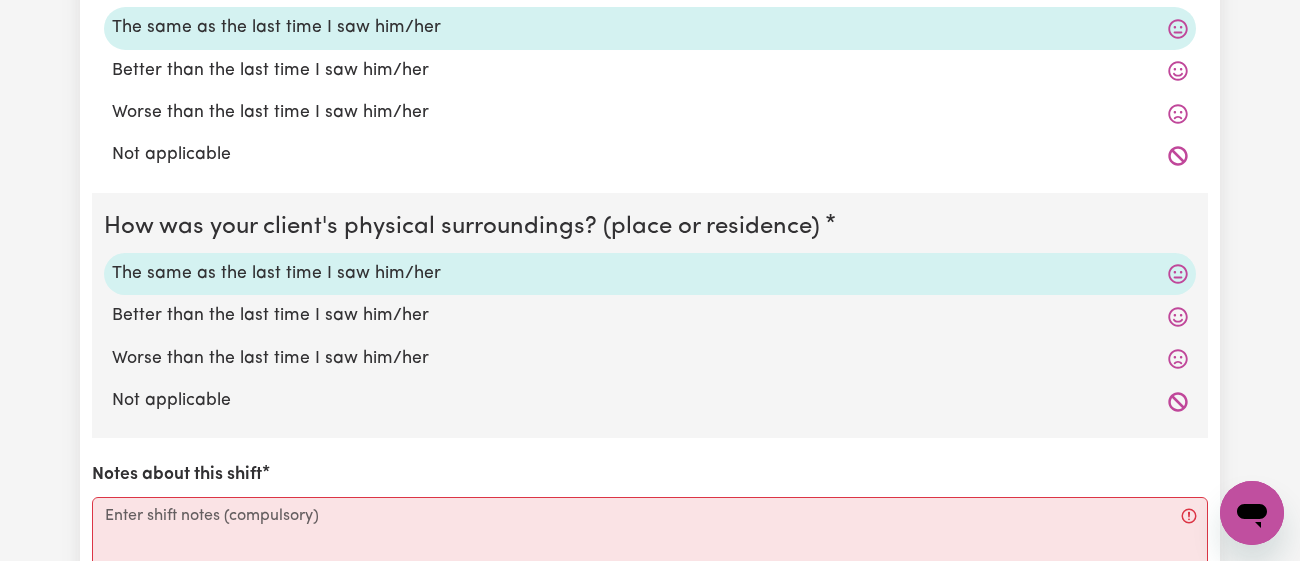 click on "The same as the last time I saw him/her" at bounding box center (111, 260) 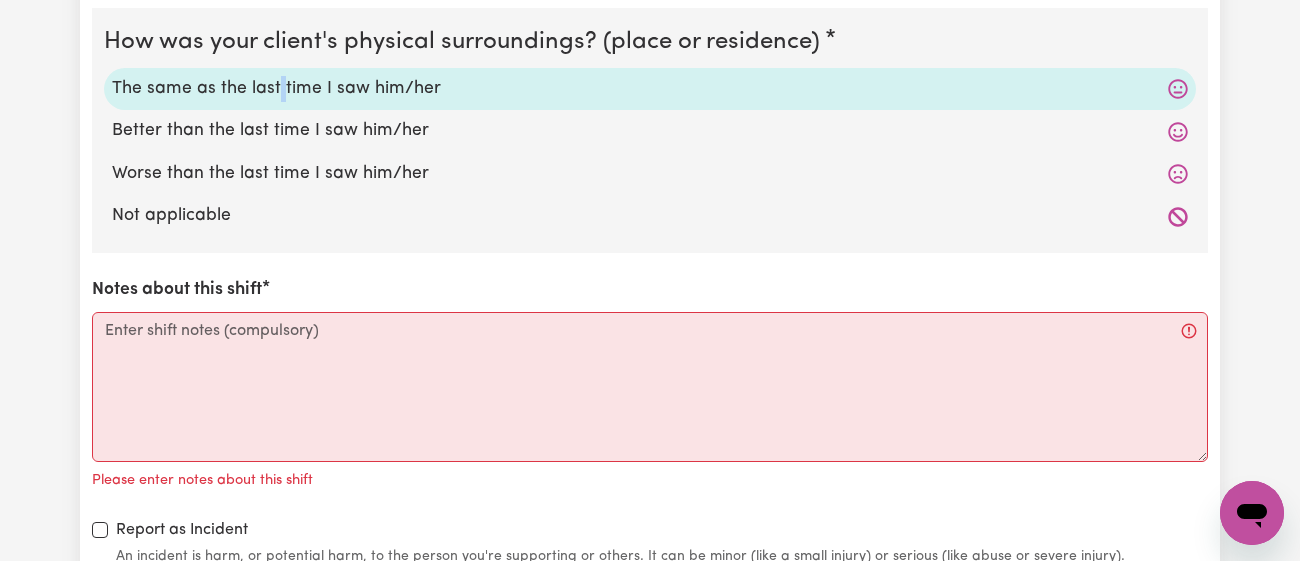 scroll, scrollTop: 2156, scrollLeft: 0, axis: vertical 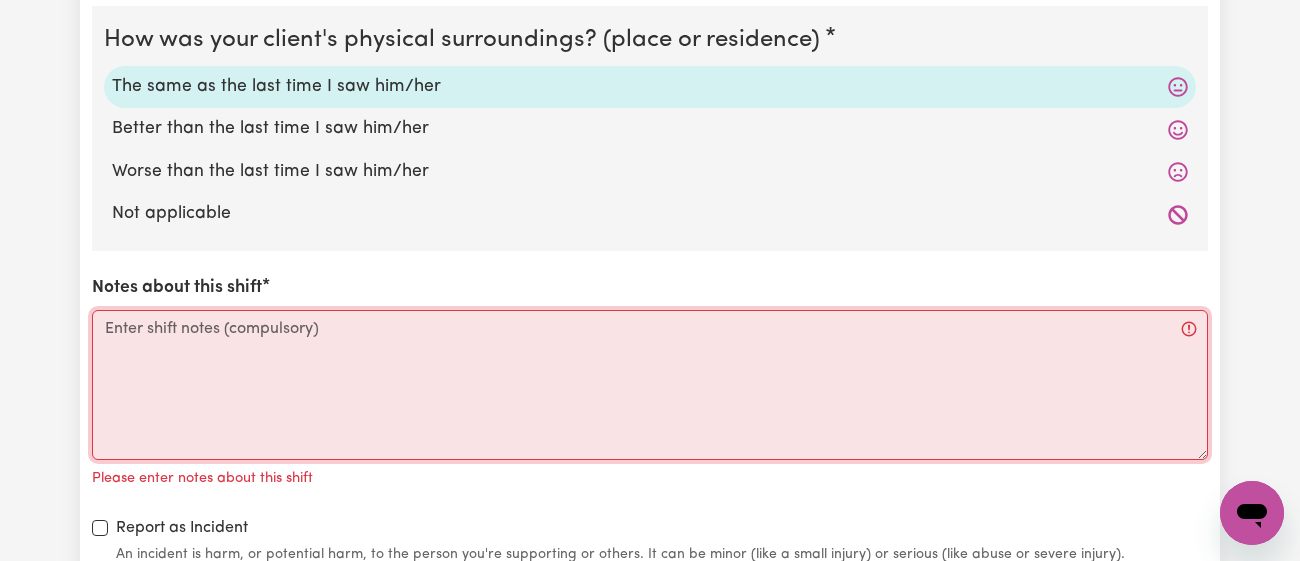 click on "Notes about this shift" at bounding box center [650, 385] 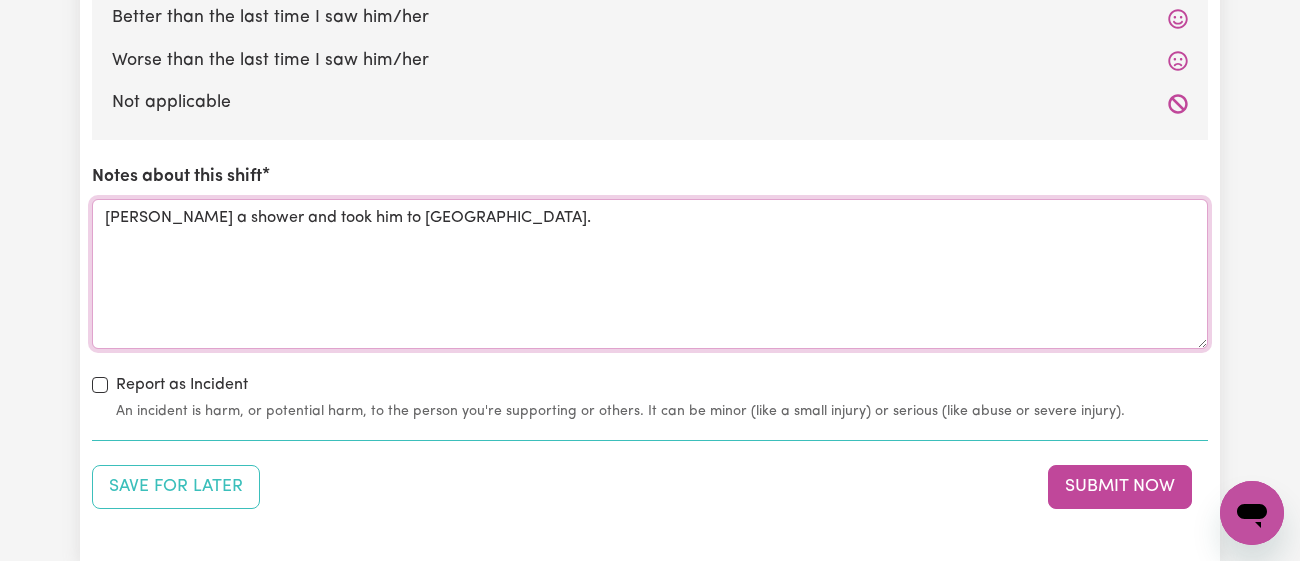 scroll, scrollTop: 2343, scrollLeft: 0, axis: vertical 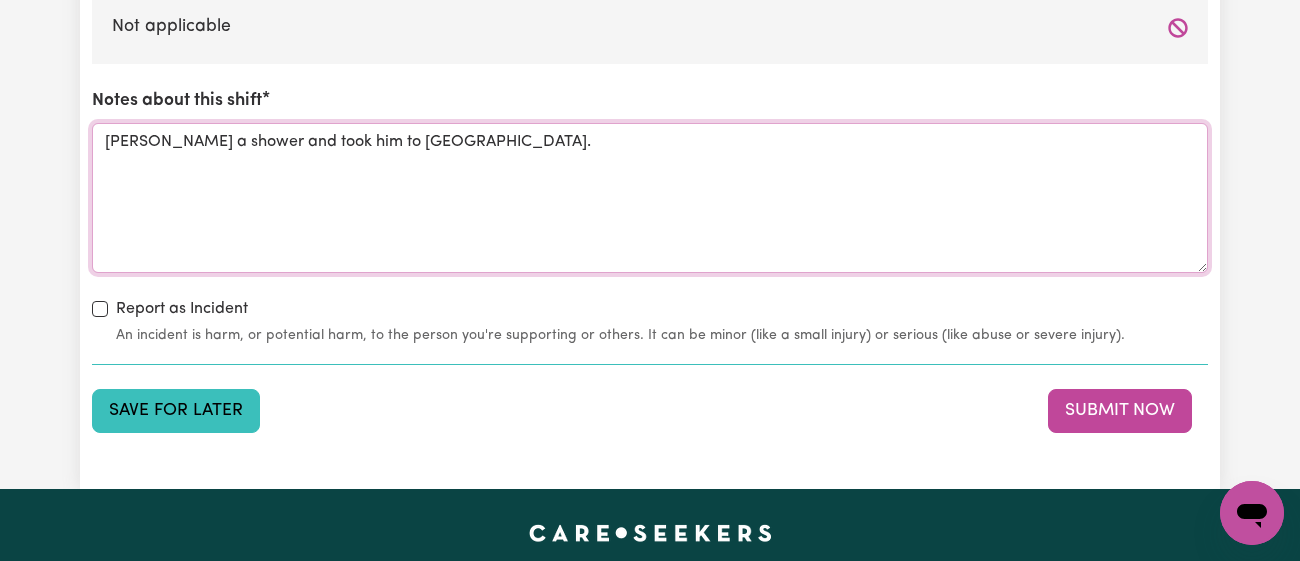 type on "[PERSON_NAME] a shower and took him to [GEOGRAPHIC_DATA]." 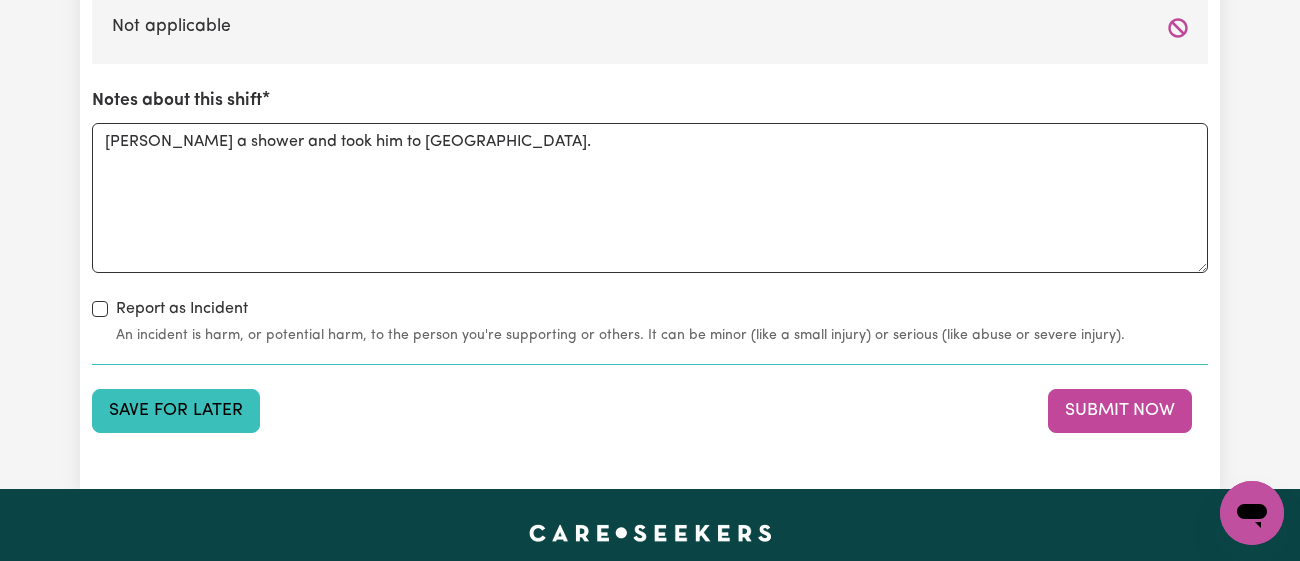 click on "Save for Later" at bounding box center [176, 411] 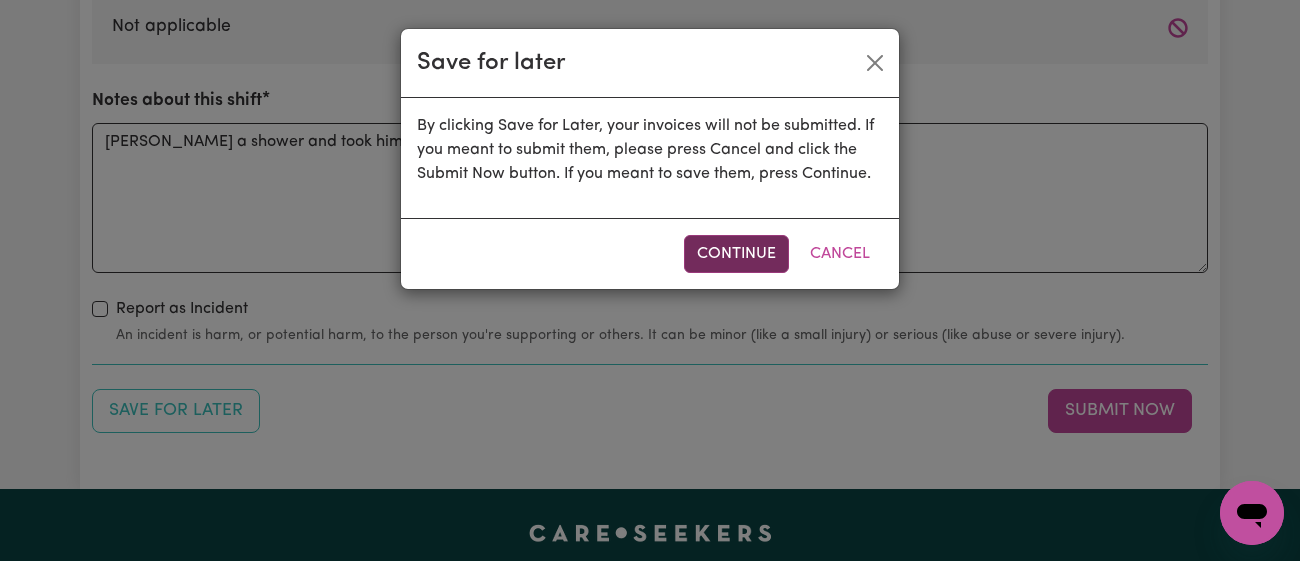 click on "Continue" at bounding box center (736, 254) 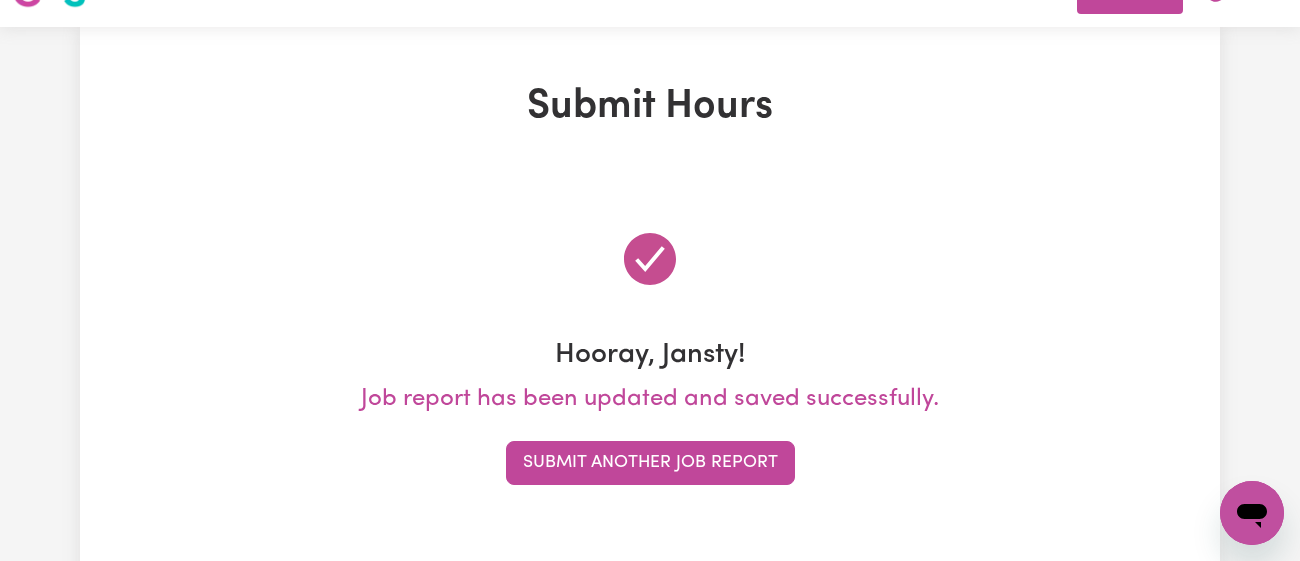 scroll, scrollTop: 0, scrollLeft: 0, axis: both 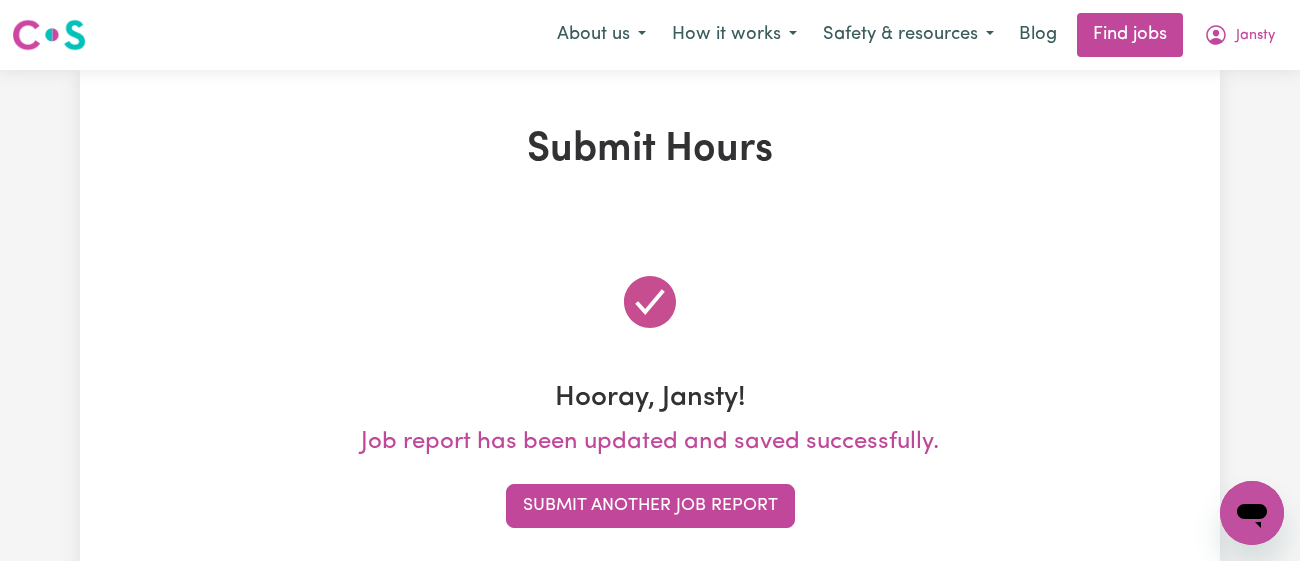 click on "Menu About us How it works Safety & resources Blog Find jobs Jansty" at bounding box center (650, 35) 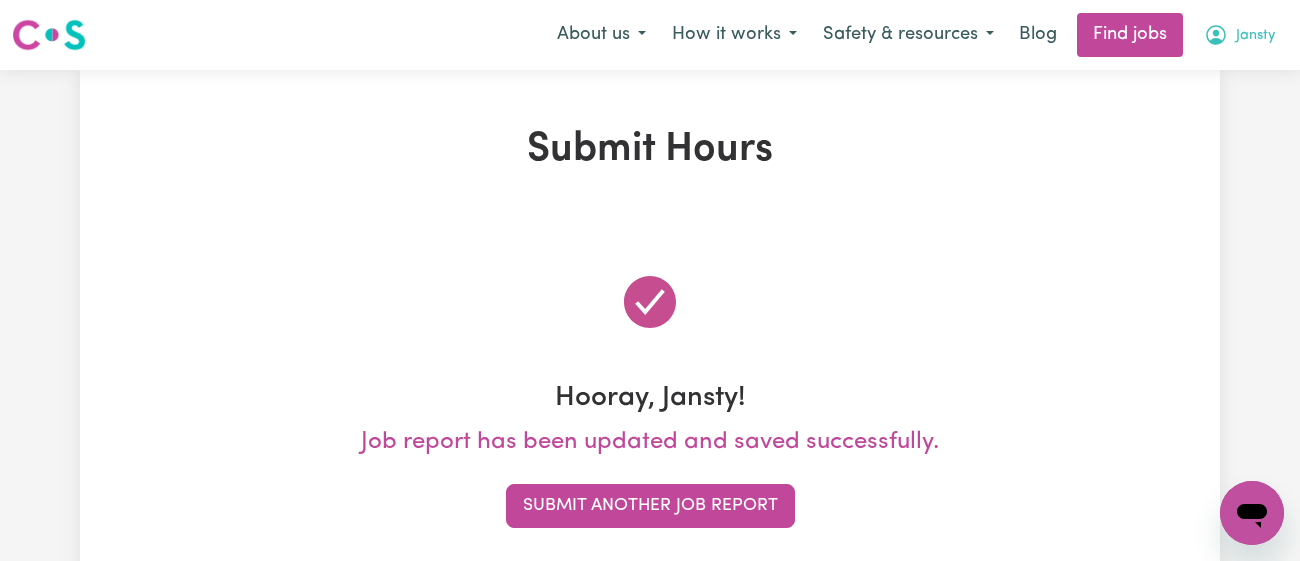 click on "Jansty" at bounding box center (1255, 36) 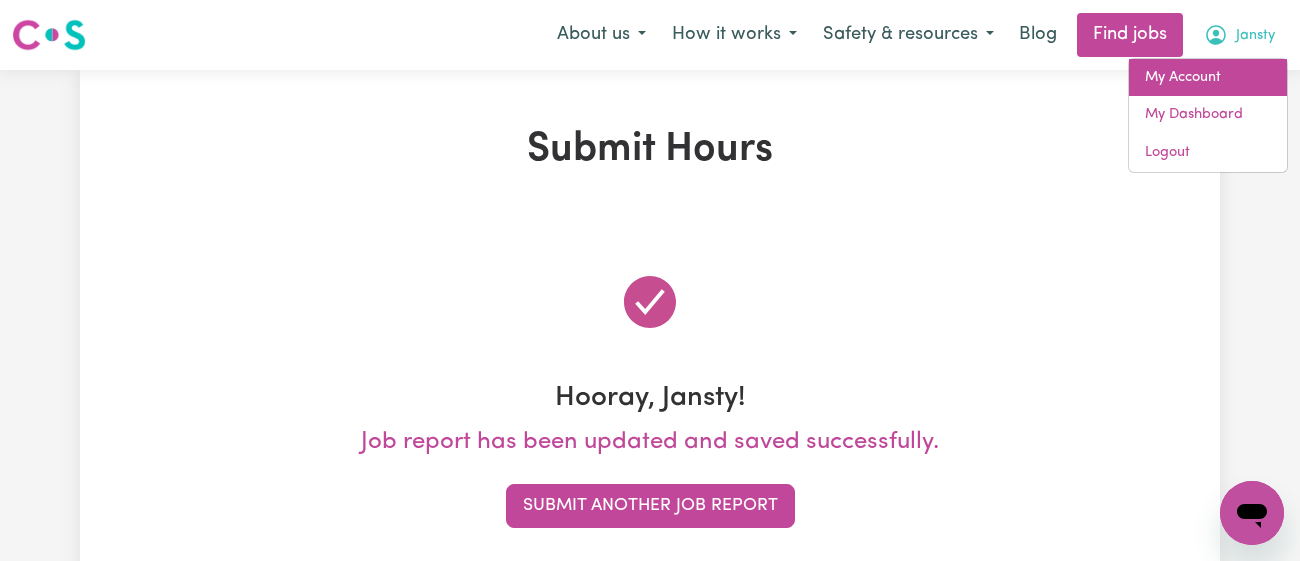 click on "My Account" at bounding box center [1208, 78] 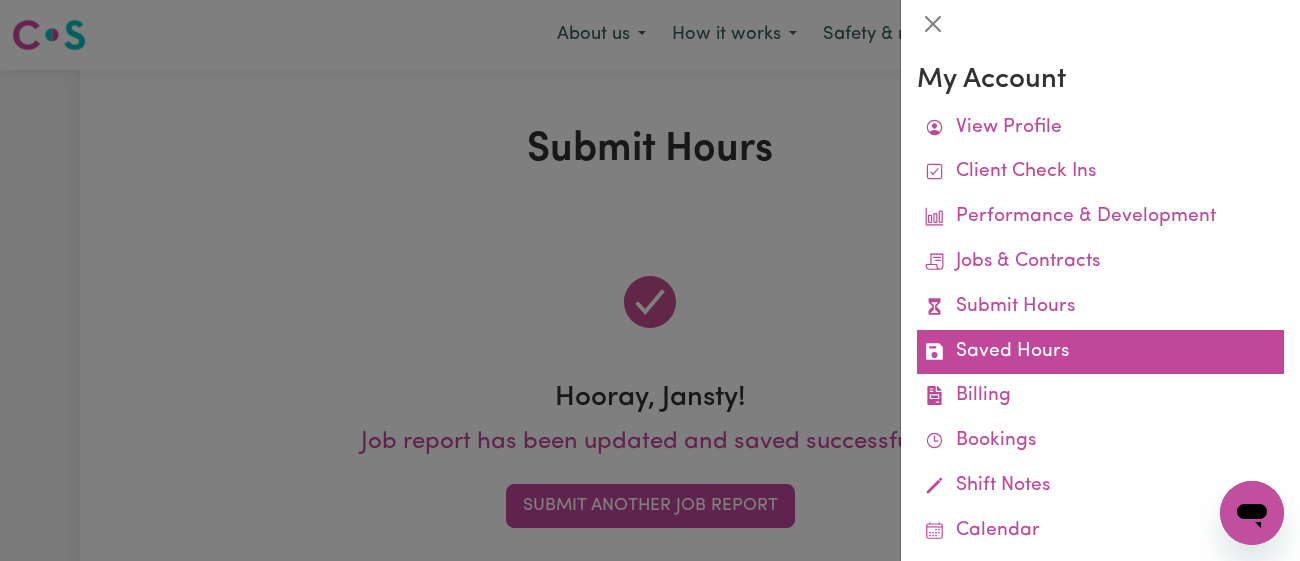 click on "Saved Hours" at bounding box center (1100, 352) 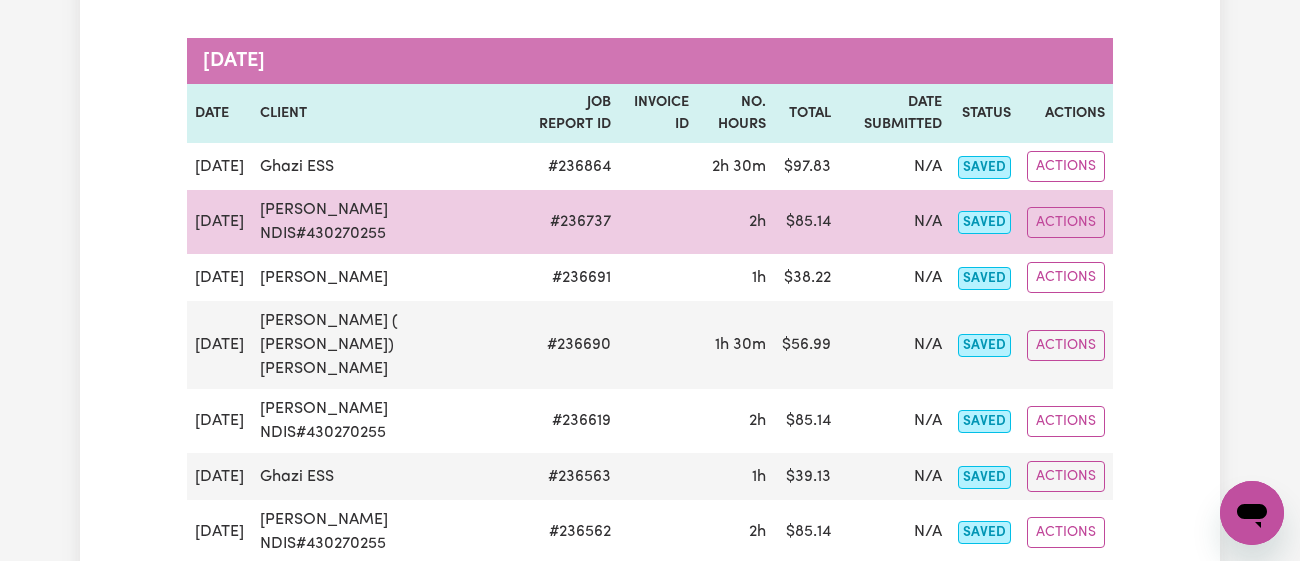 scroll, scrollTop: 0, scrollLeft: 0, axis: both 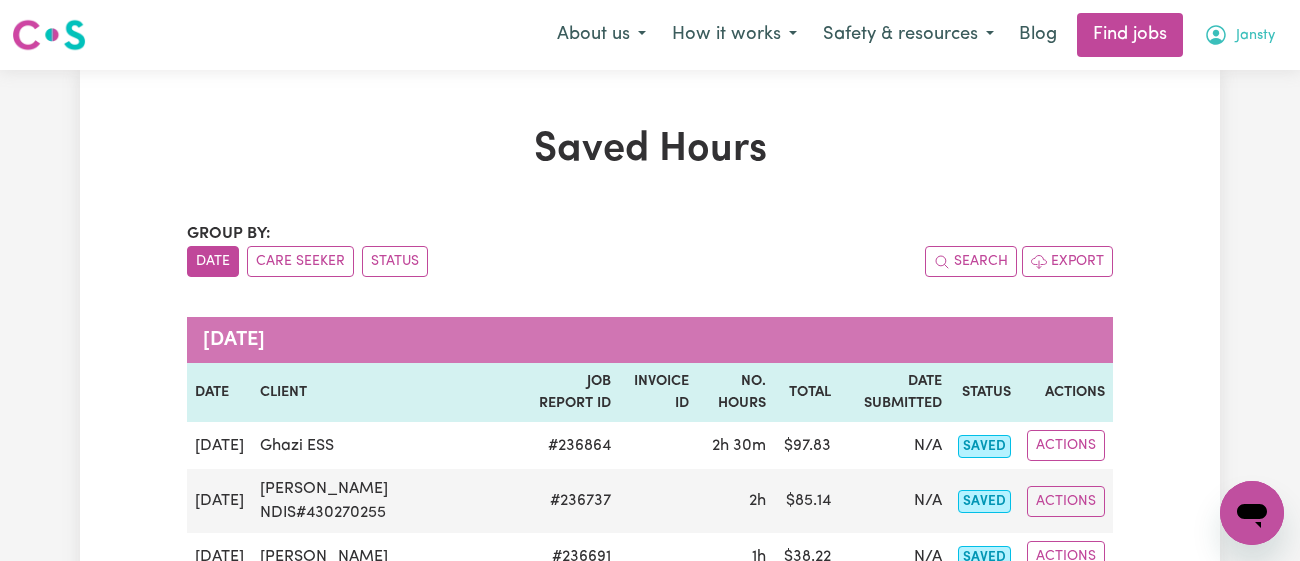 click on "Jansty" at bounding box center [1255, 36] 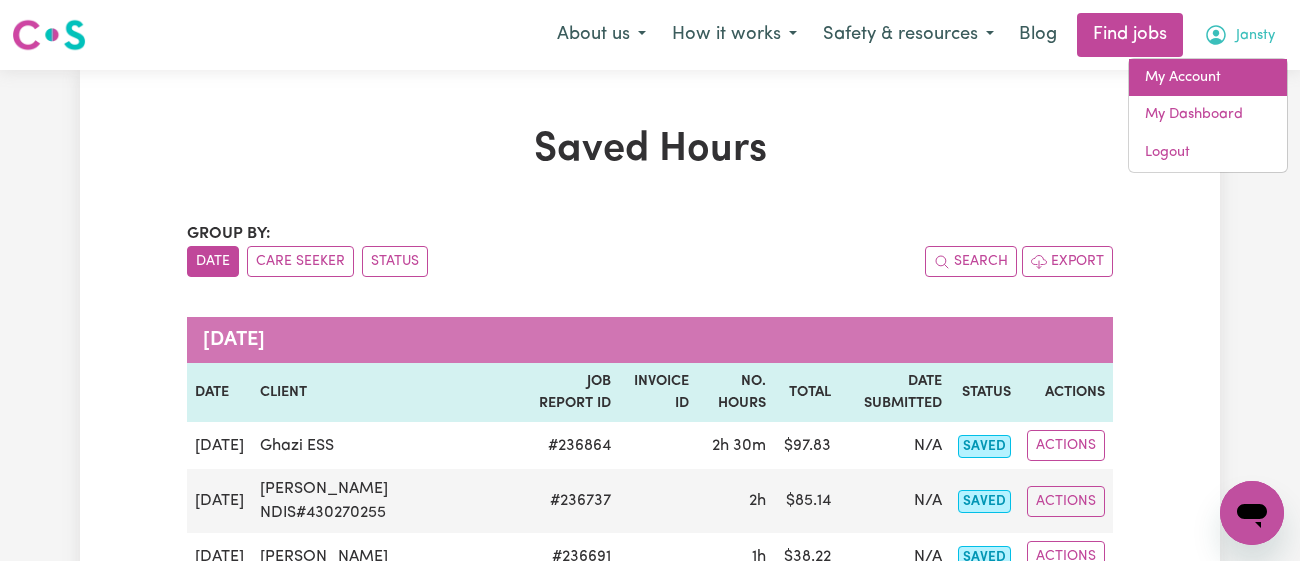click on "My Account" at bounding box center (1208, 78) 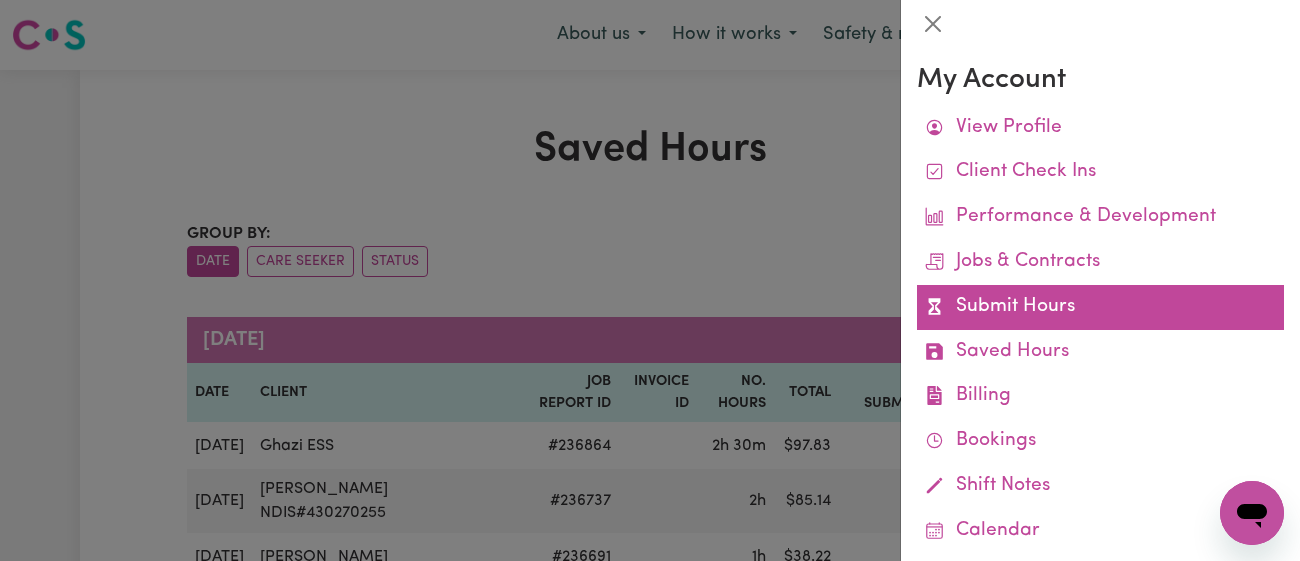 click on "Submit Hours" at bounding box center [1100, 307] 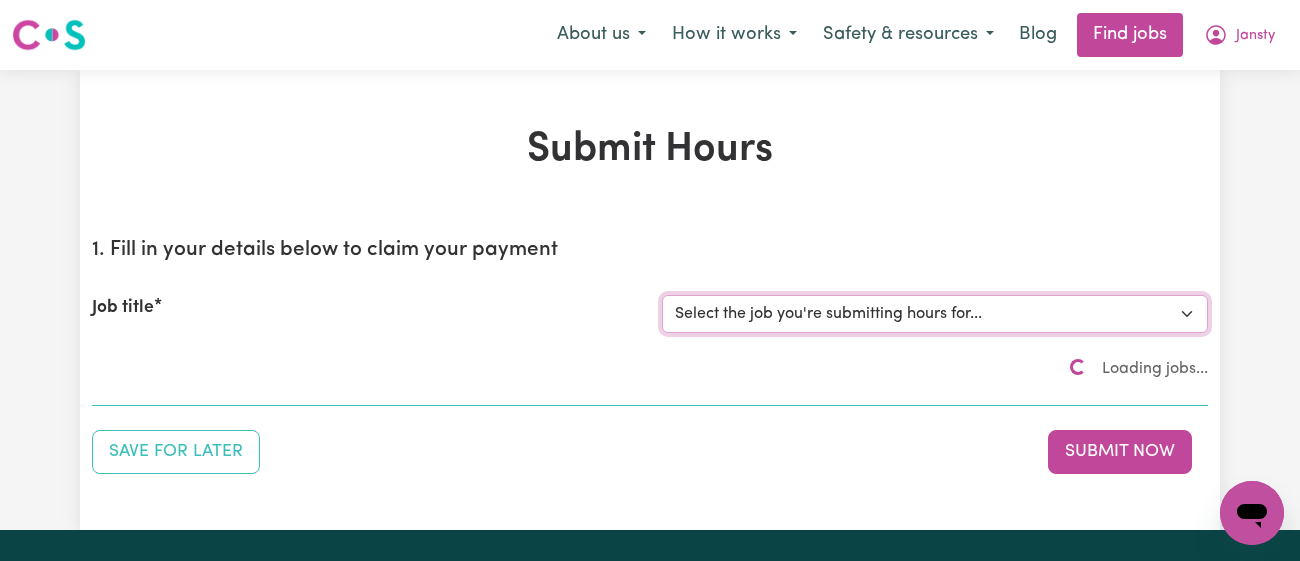 click on "Select the job you're submitting hours for... [[PERSON_NAME]] [DEMOGRAPHIC_DATA] Support Worker Needed In [GEOGRAPHIC_DATA][PERSON_NAME], [GEOGRAPHIC_DATA] [[PERSON_NAME]] Support Worker Required in [PERSON_NAME][GEOGRAPHIC_DATA], [GEOGRAPHIC_DATA] [[PERSON_NAME], [PERSON_NAME] & [PERSON_NAME]] Support Worker Required in [GEOGRAPHIC_DATA], [GEOGRAPHIC_DATA] [[PERSON_NAME] ( [PERSON_NAME]) [PERSON_NAME]] Support worker required in [GEOGRAPHIC_DATA], [GEOGRAPHIC_DATA] for Domestic Assistance [Dong Fu] Weekend Care worker needed at [GEOGRAPHIC_DATA], [GEOGRAPHIC_DATA] for Personal Care, Domestic Assistance and Social Companionship [[PERSON_NAME] NDIS#430270255] URGENT Support Worker Needed Personal Care And Hoist/Transfers Ongoing Mon to [GEOGRAPHIC_DATA], [GEOGRAPHIC_DATA]" at bounding box center (935, 314) 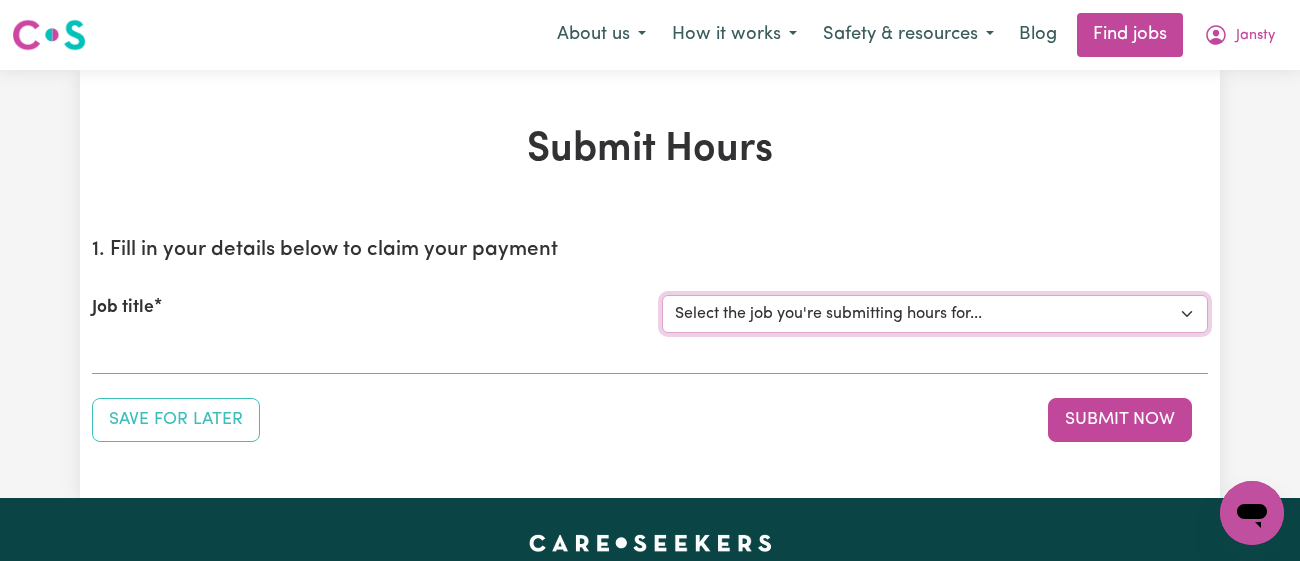 select on "7090" 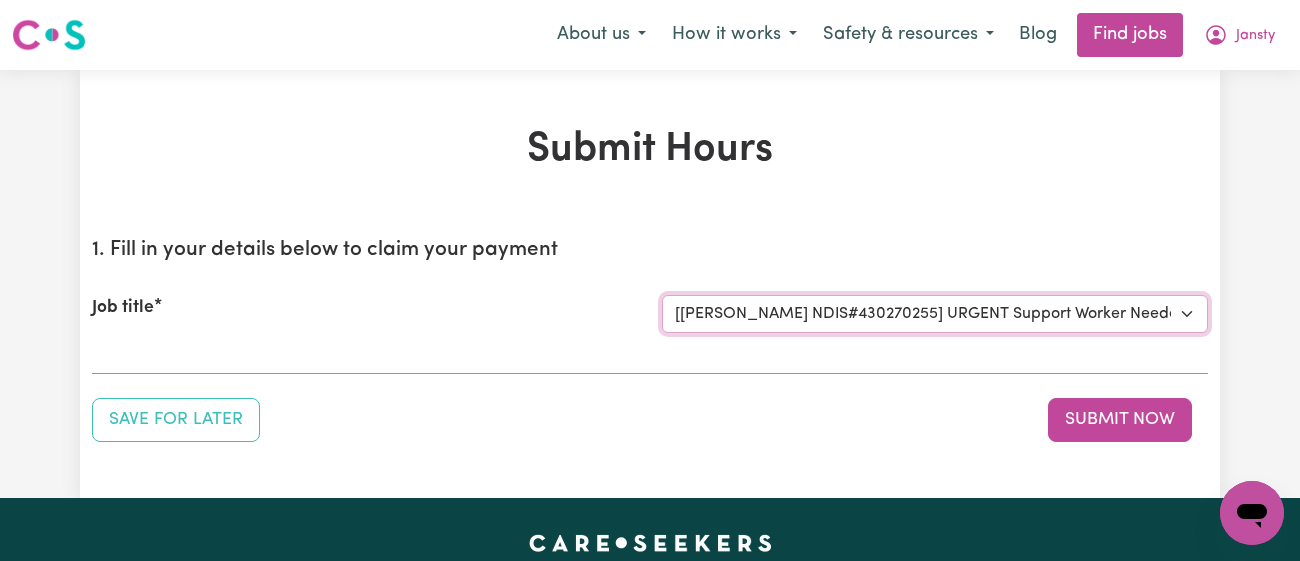 click on "Select the job you're submitting hours for... [[PERSON_NAME]] [DEMOGRAPHIC_DATA] Support Worker Needed In [GEOGRAPHIC_DATA][PERSON_NAME], [GEOGRAPHIC_DATA] [[PERSON_NAME]] Support Worker Required in [PERSON_NAME][GEOGRAPHIC_DATA], [GEOGRAPHIC_DATA] [[PERSON_NAME], [PERSON_NAME] & [PERSON_NAME]] Support Worker Required in [GEOGRAPHIC_DATA], [GEOGRAPHIC_DATA] [[PERSON_NAME] ( [PERSON_NAME]) [PERSON_NAME]] Support worker required in [GEOGRAPHIC_DATA], [GEOGRAPHIC_DATA] for Domestic Assistance [Dong Fu] Weekend Care worker needed at [GEOGRAPHIC_DATA], [GEOGRAPHIC_DATA] for Personal Care, Domestic Assistance and Social Companionship [[PERSON_NAME] NDIS#430270255] URGENT Support Worker Needed Personal Care And Hoist/Transfers Ongoing Mon to [GEOGRAPHIC_DATA], [GEOGRAPHIC_DATA]" at bounding box center (935, 314) 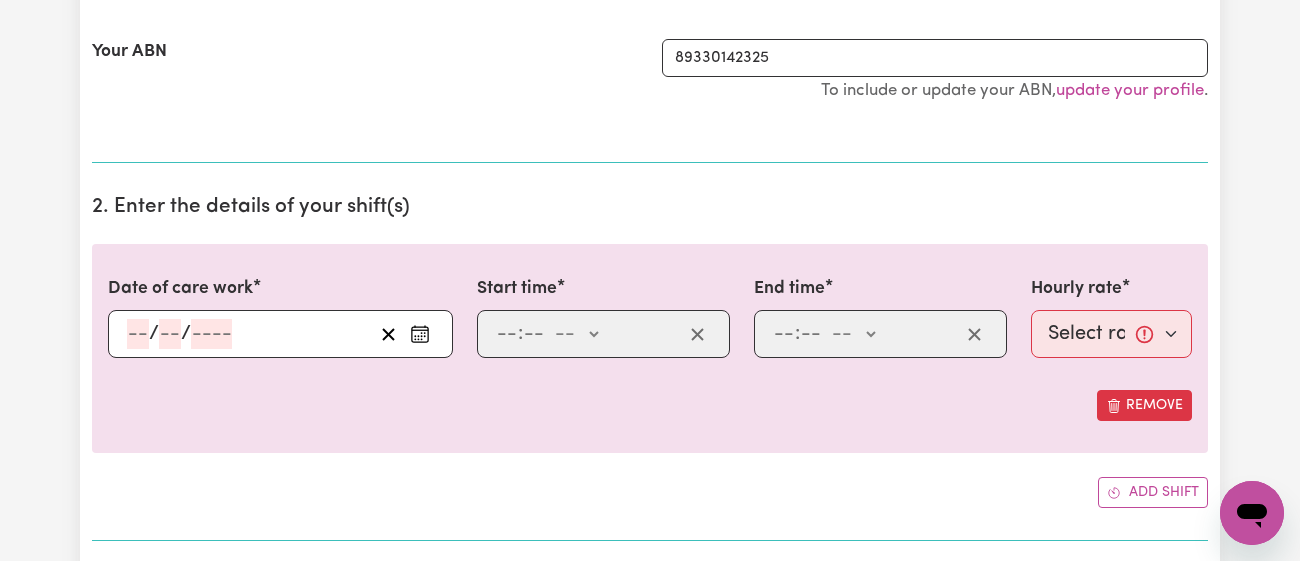 scroll, scrollTop: 432, scrollLeft: 0, axis: vertical 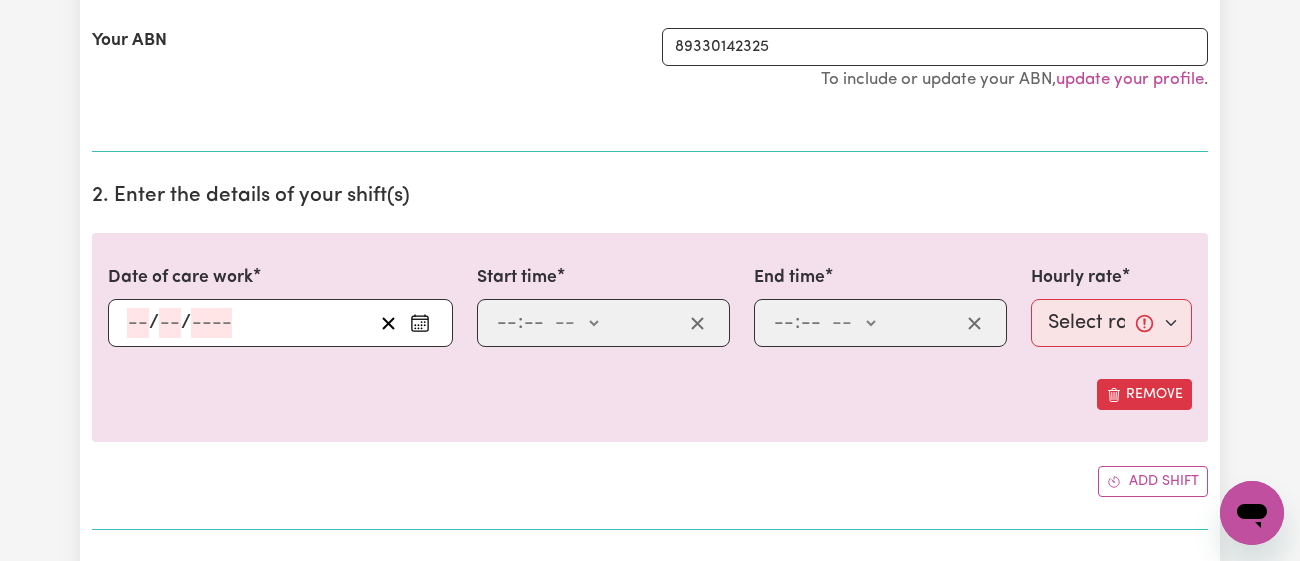 click 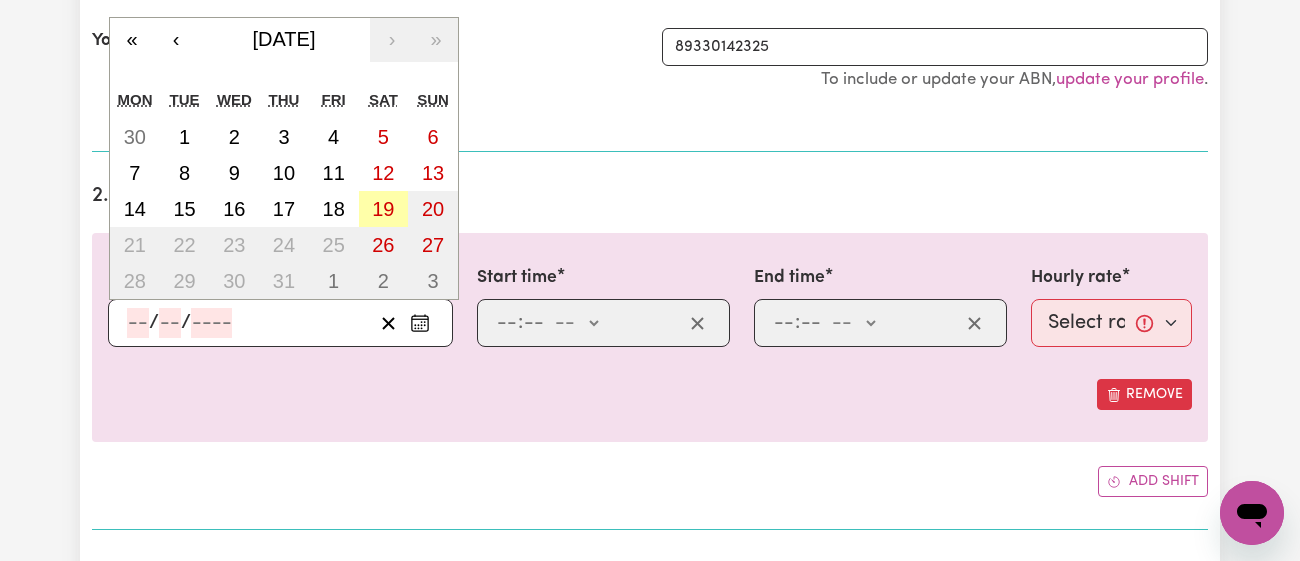 click on "19" at bounding box center [383, 209] 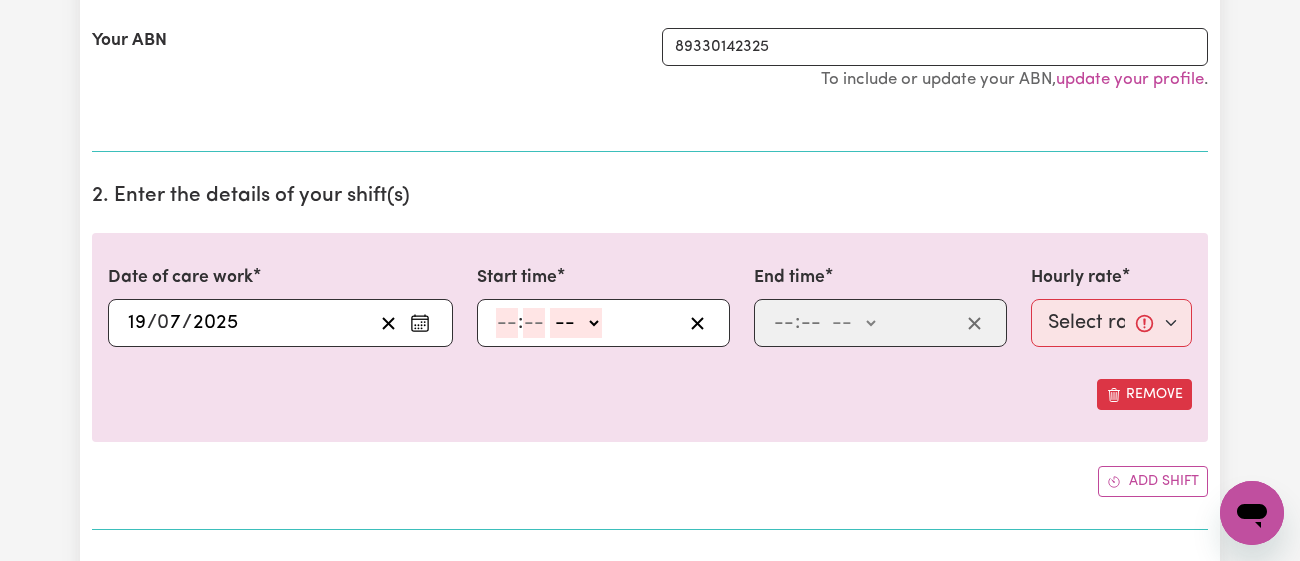 click 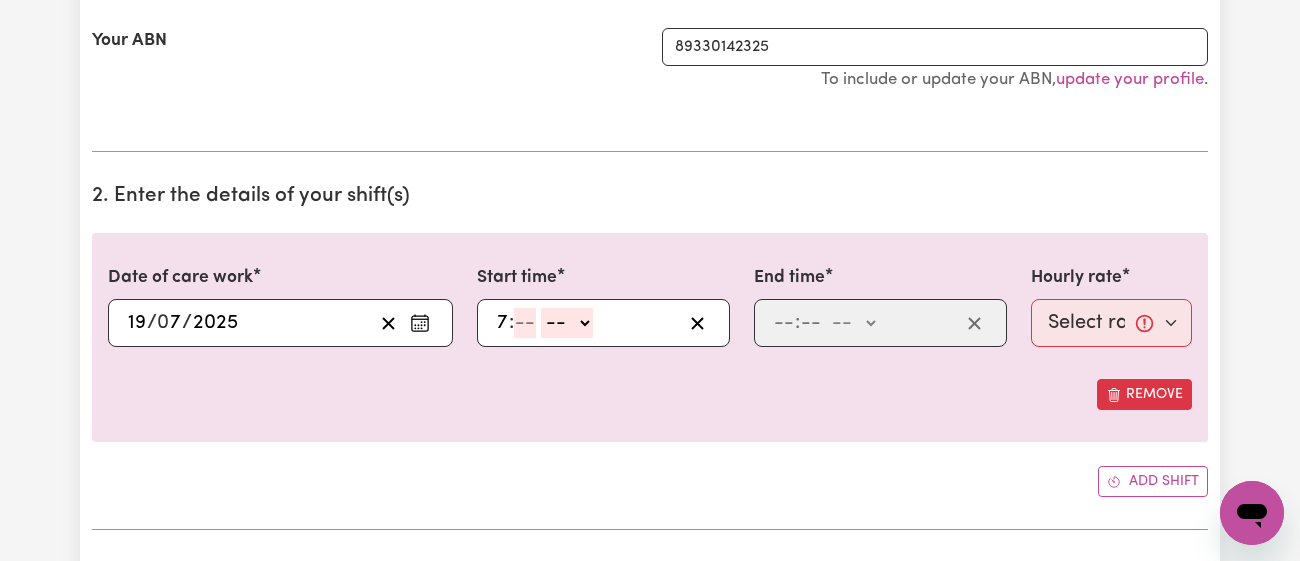 type on "7" 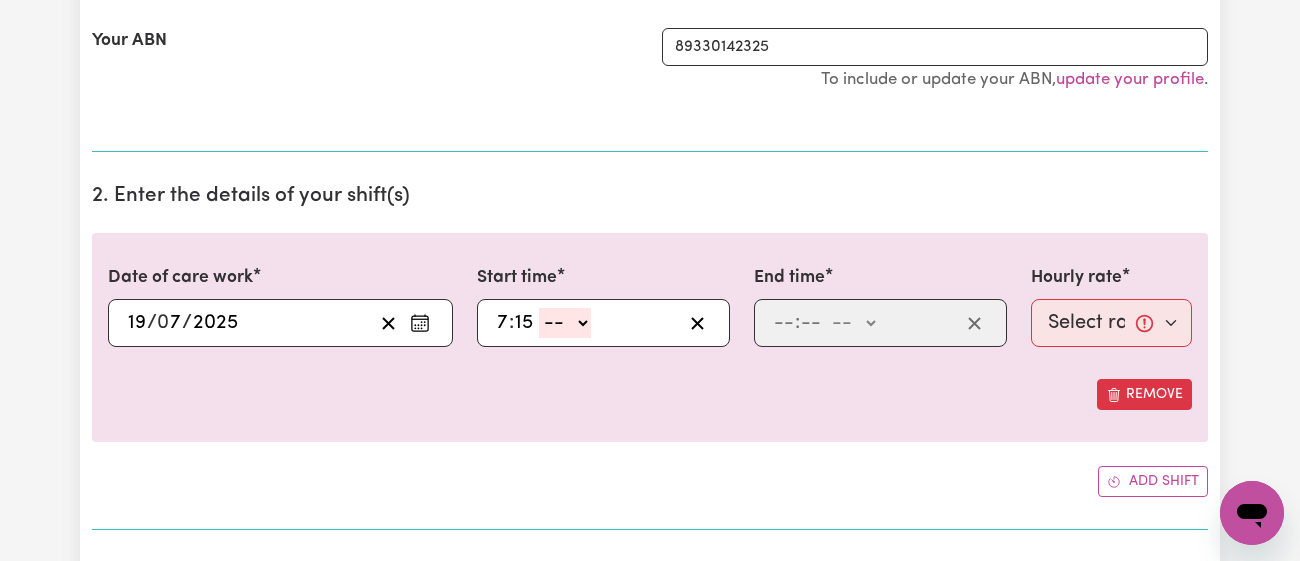 type on "15" 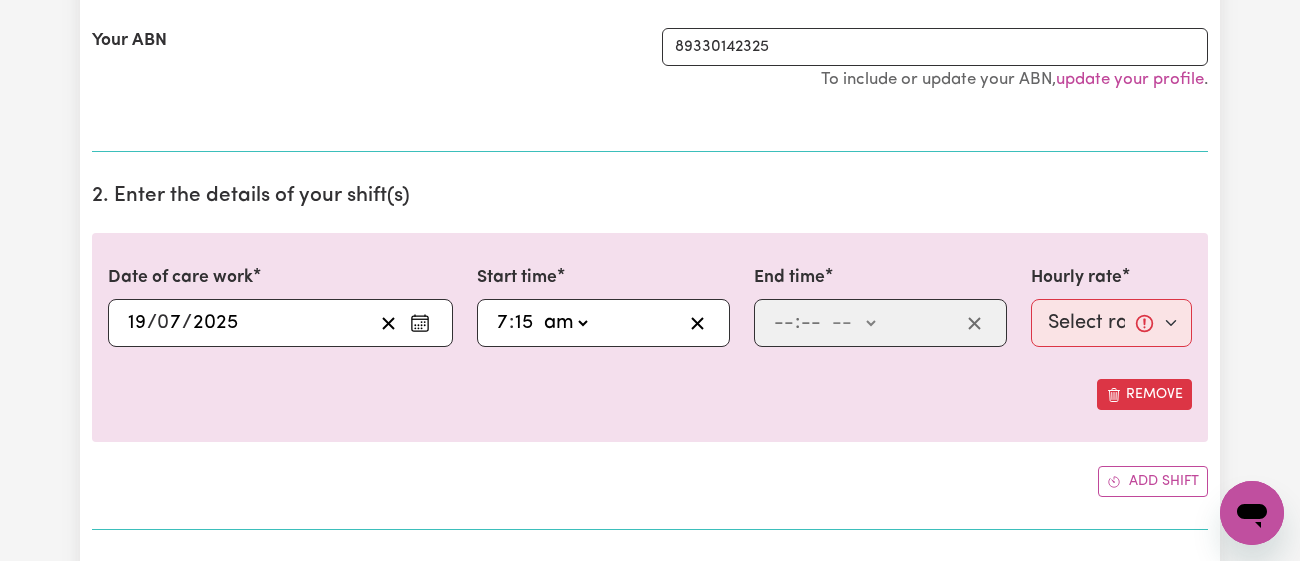 click on "-- am pm" 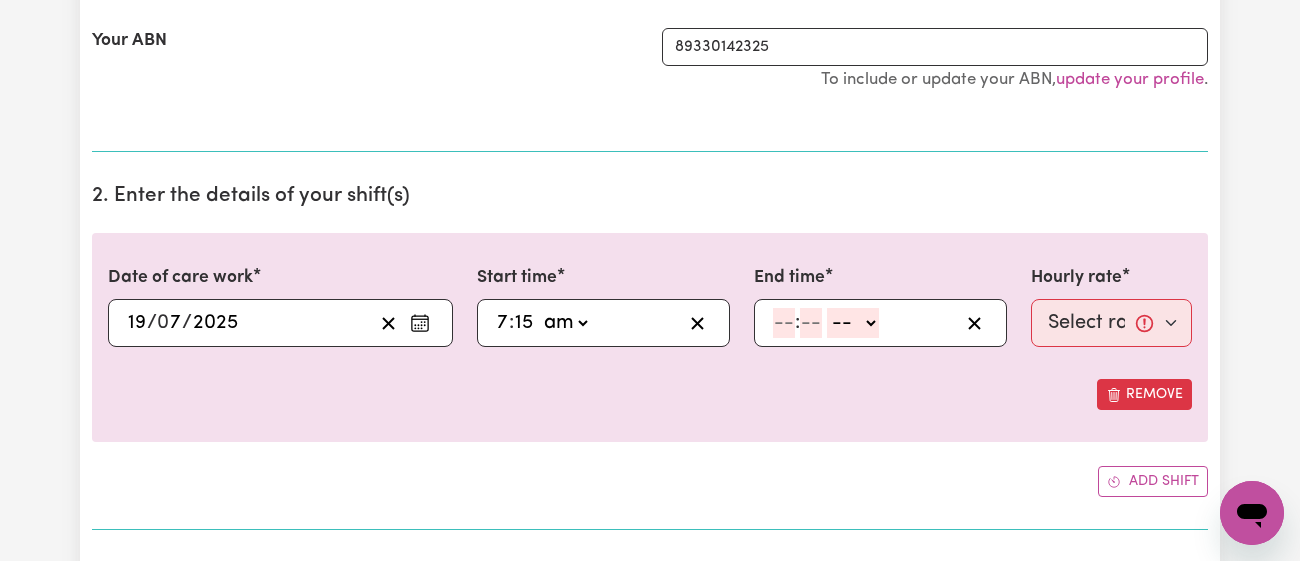 click on ":   -- am pm" at bounding box center [880, 323] 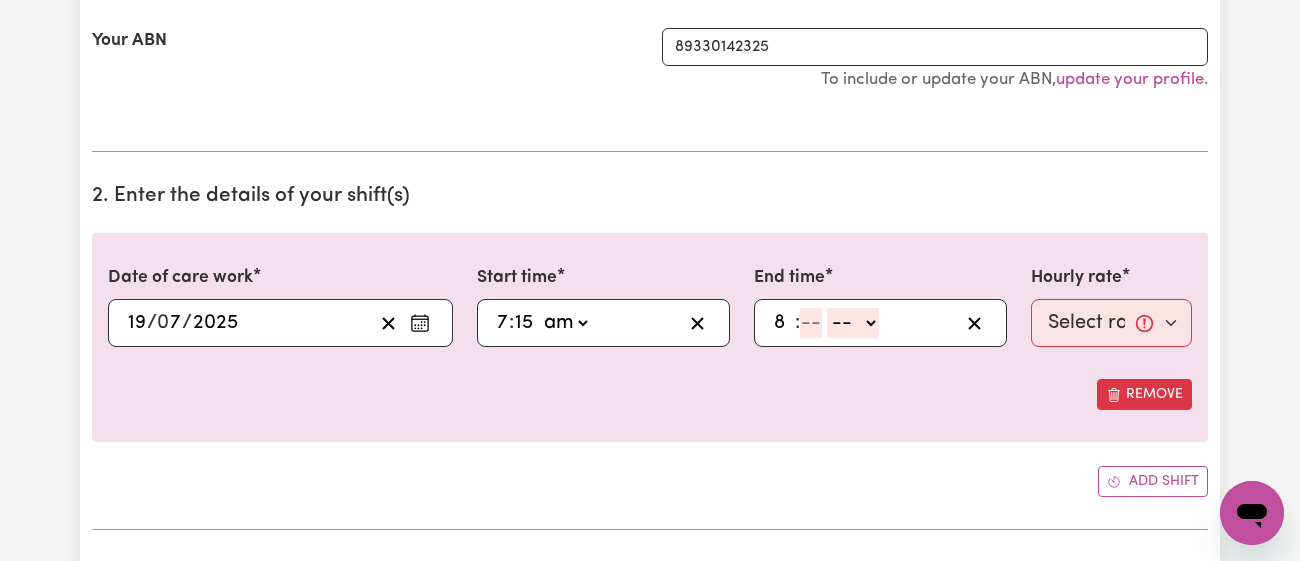 type on "8" 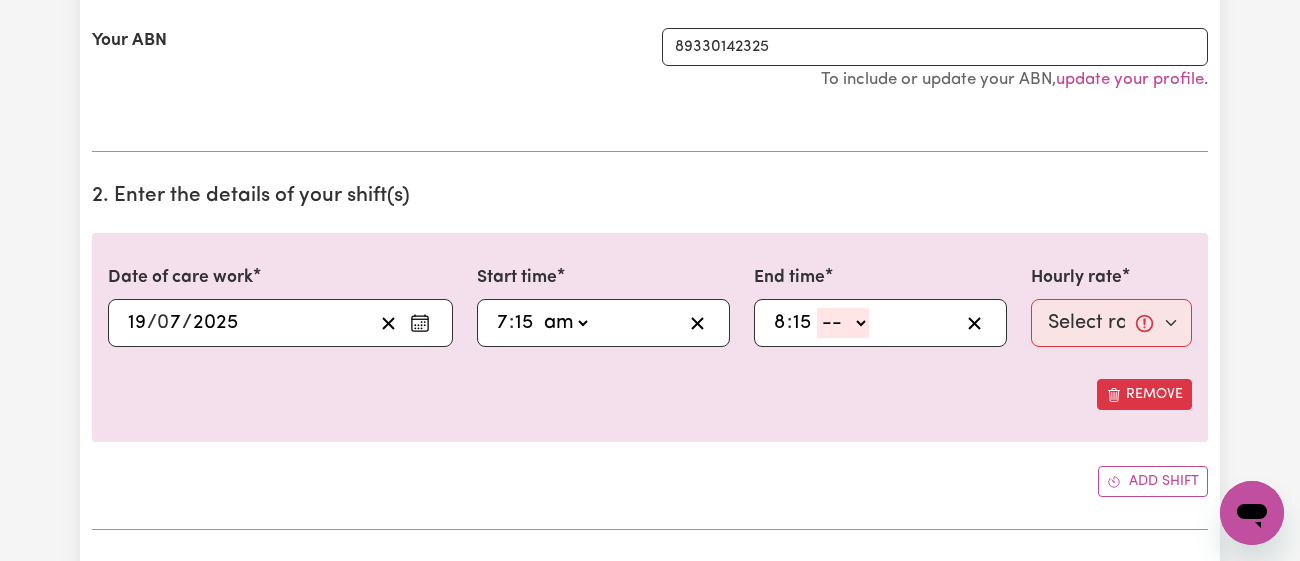 type on "15" 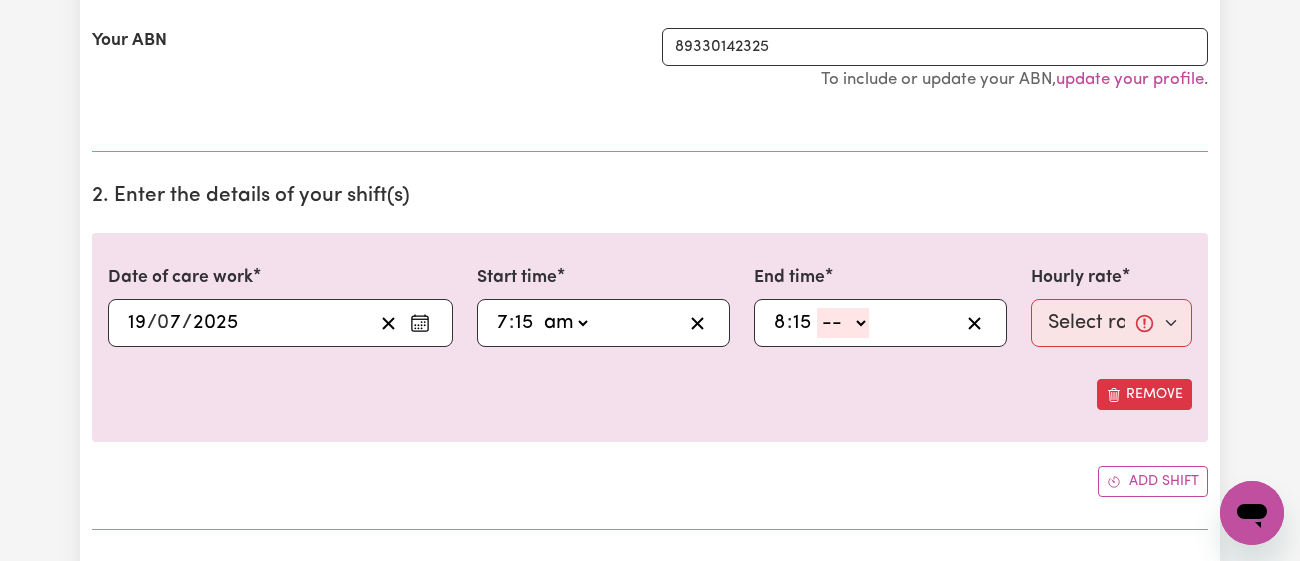 click on "-- am pm" 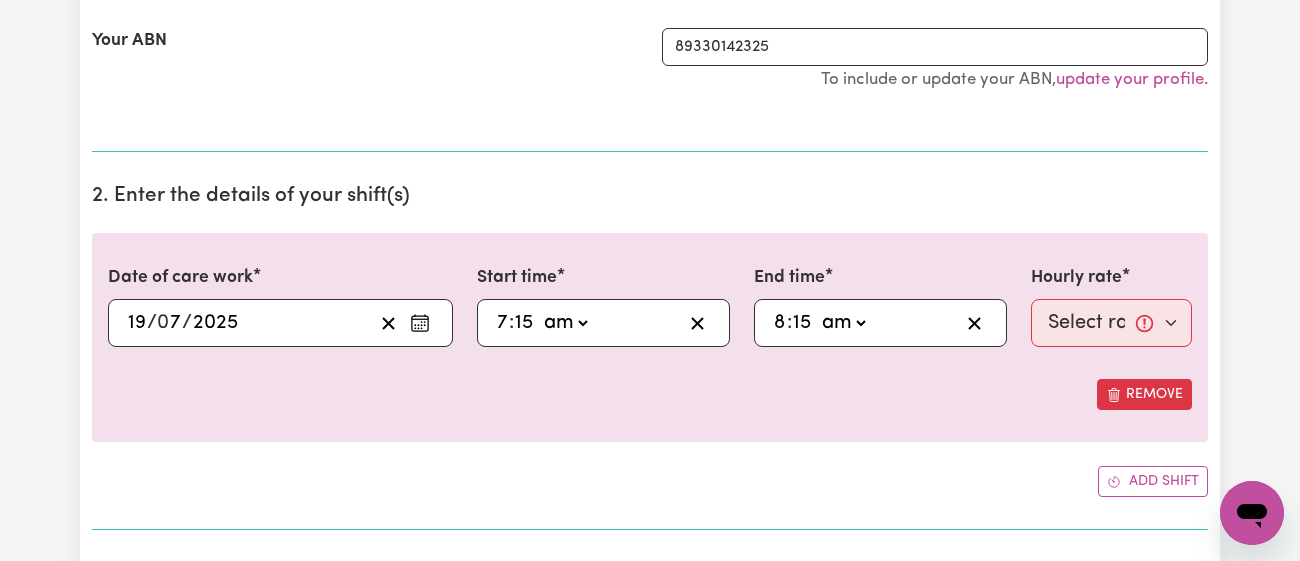 click on "-- am pm" 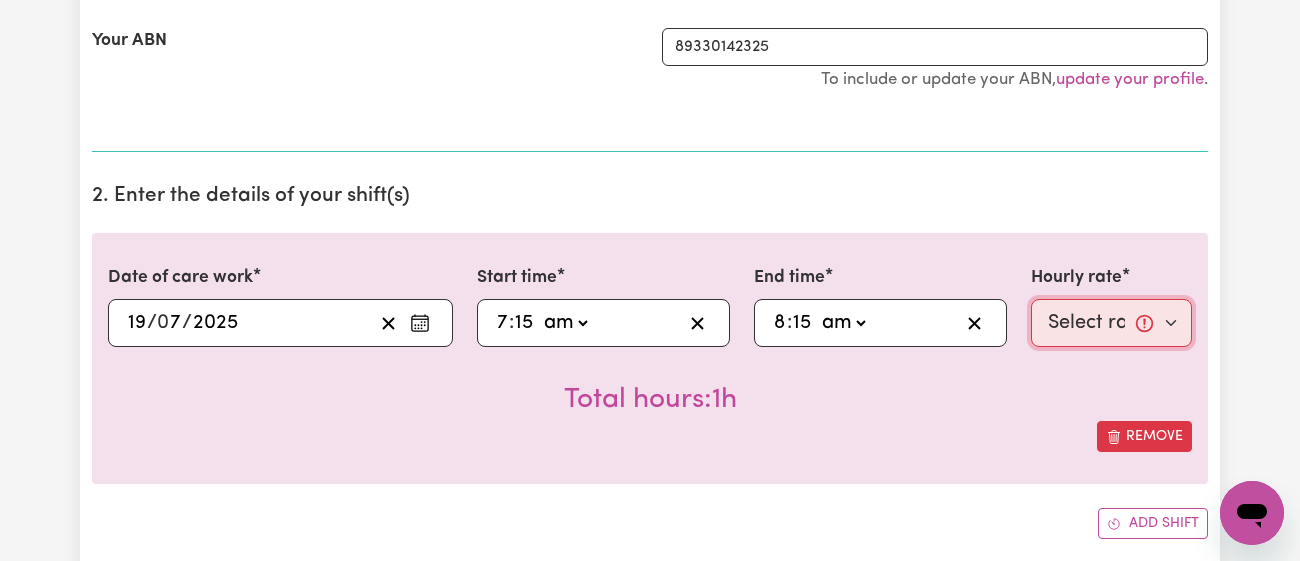 click on "Select rate... $46.78 (Weekday) $51.98 ([DATE]) $76.92 (Public Holiday)" at bounding box center (1111, 323) 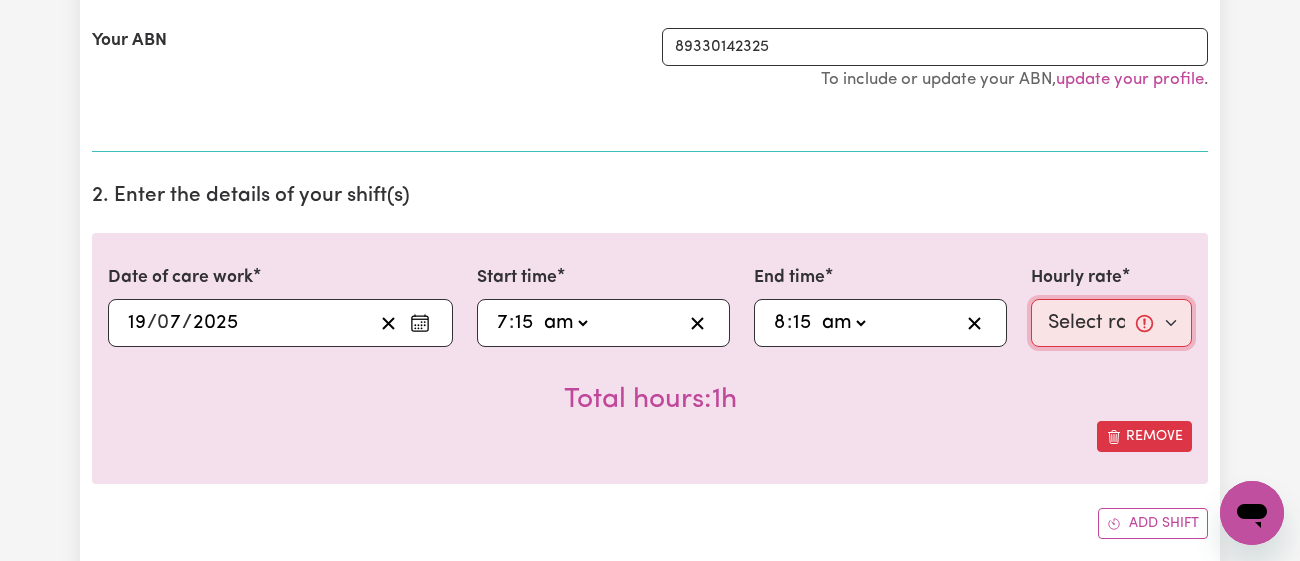 select on "51.98-[DATE]" 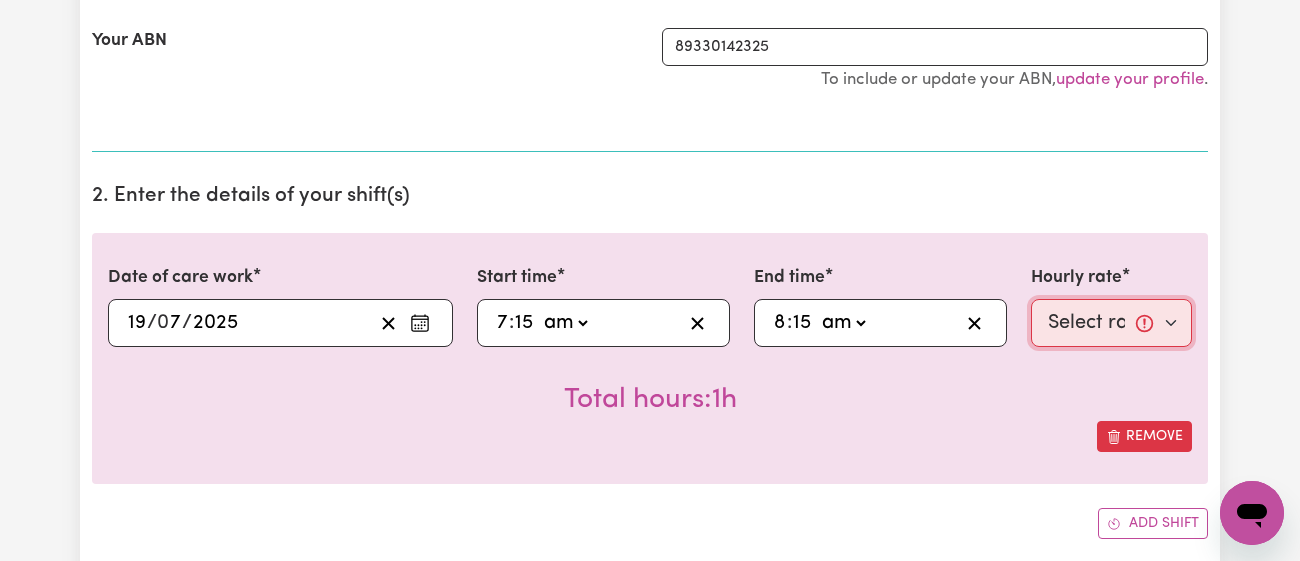 click on "Select rate... $46.78 (Weekday) $51.98 ([DATE]) $76.92 (Public Holiday)" at bounding box center (1111, 323) 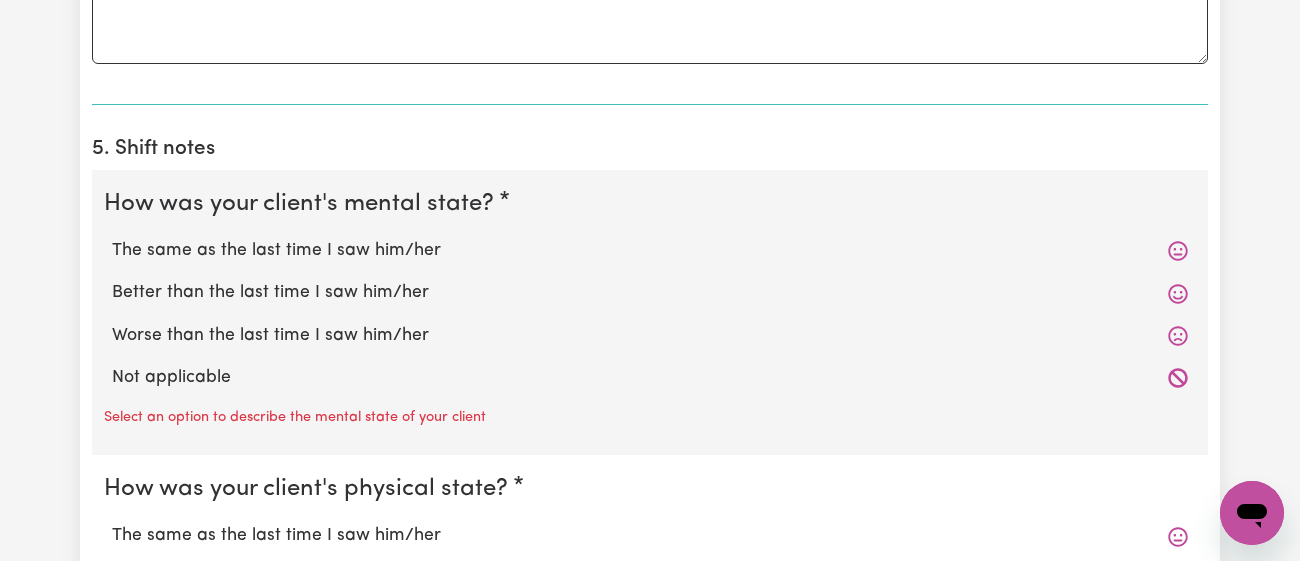 scroll, scrollTop: 1381, scrollLeft: 0, axis: vertical 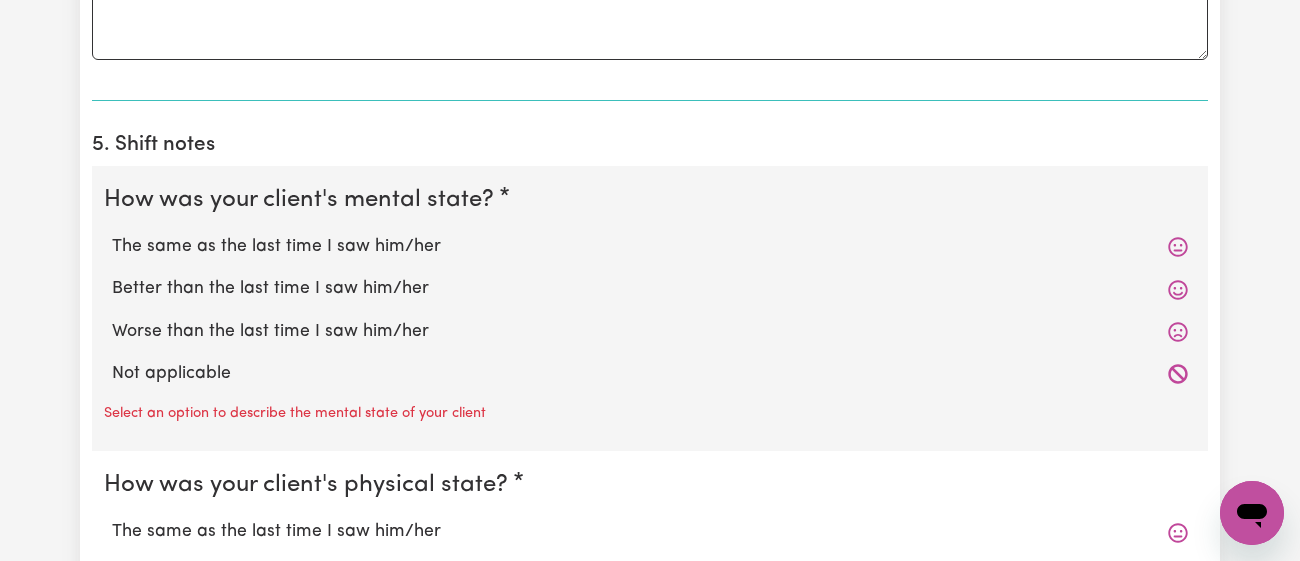 click on "The same as the last time I saw him/her" at bounding box center (650, 247) 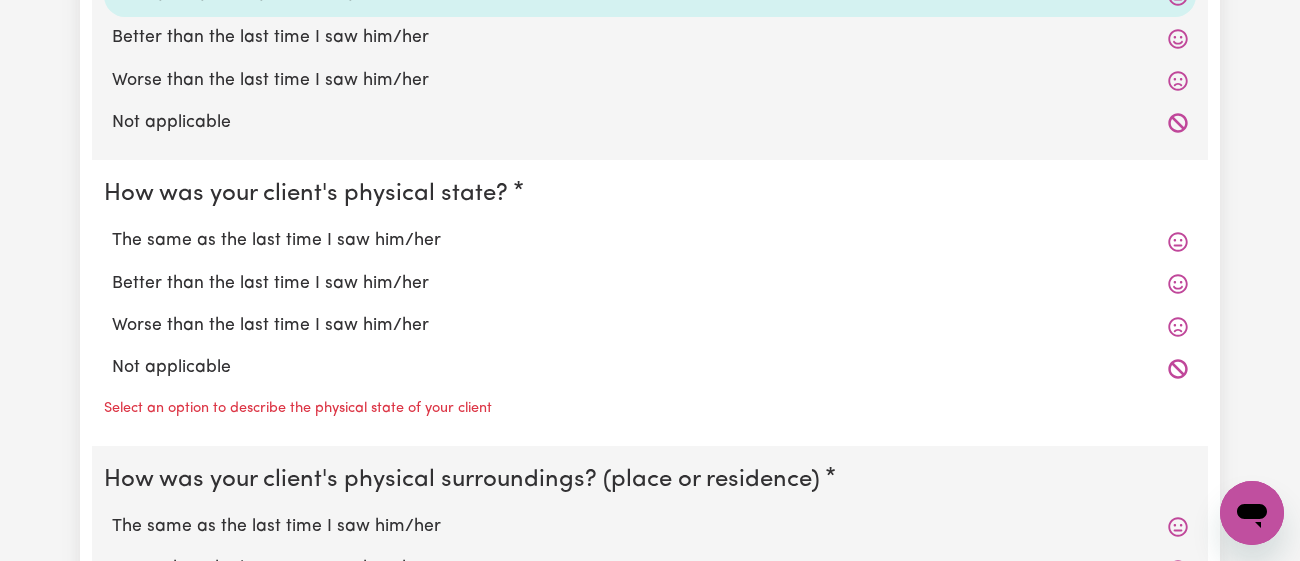 click on "The same as the last time I saw him/her" at bounding box center (650, 241) 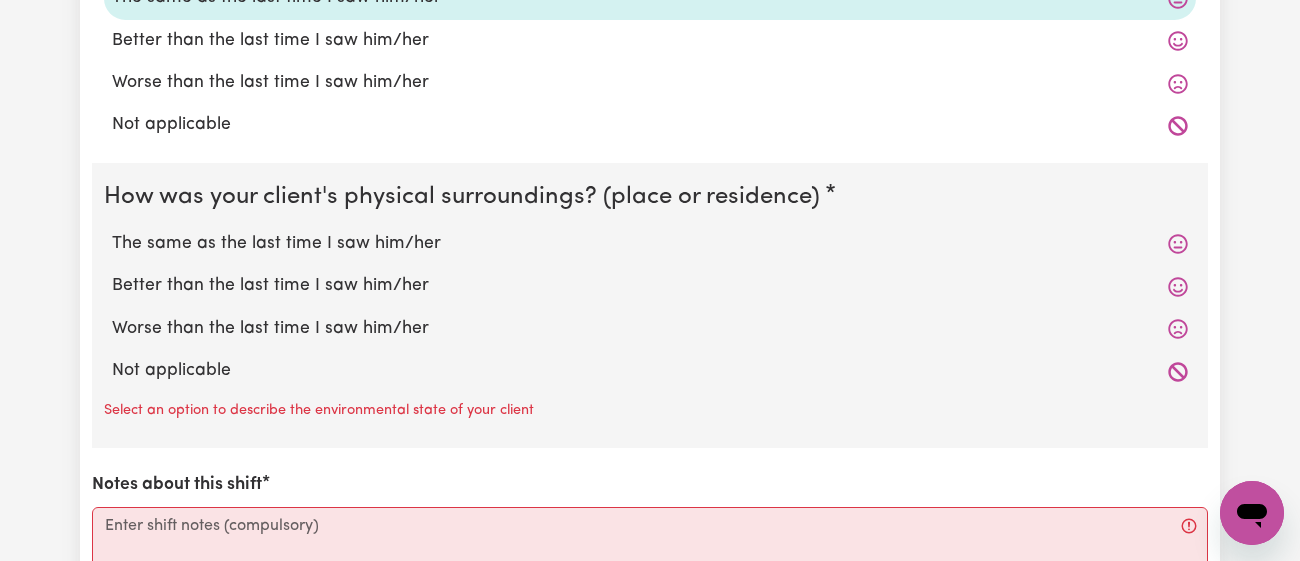 click on "The same as the last time I saw him/her" at bounding box center (650, 244) 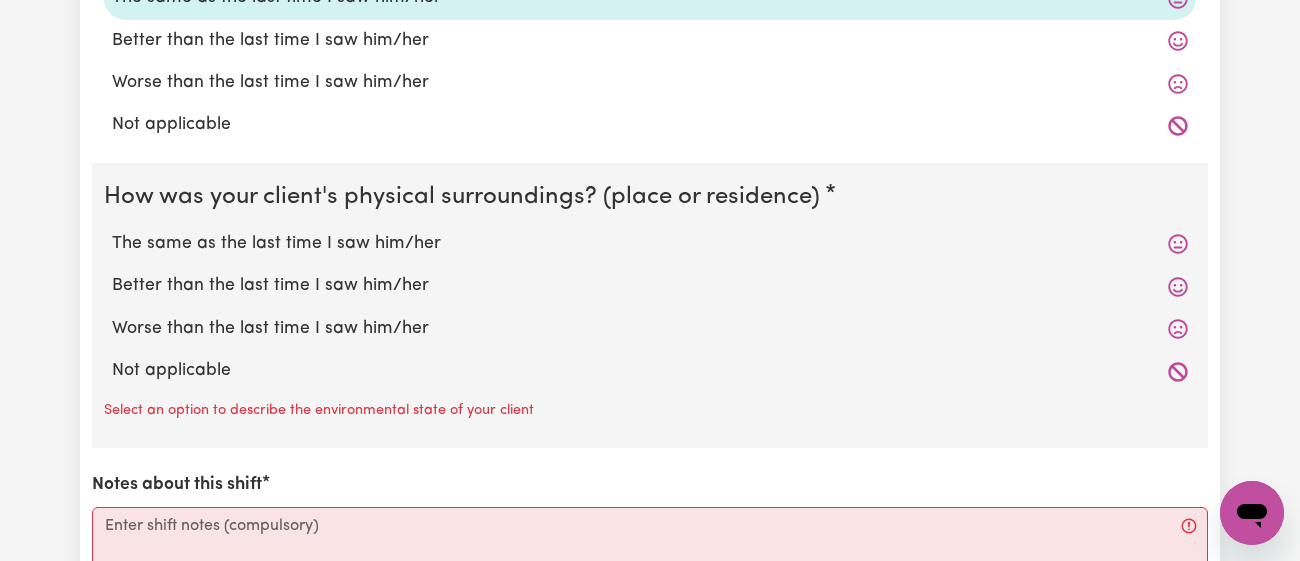 click on "The same as the last time I saw him/her" at bounding box center (111, 230) 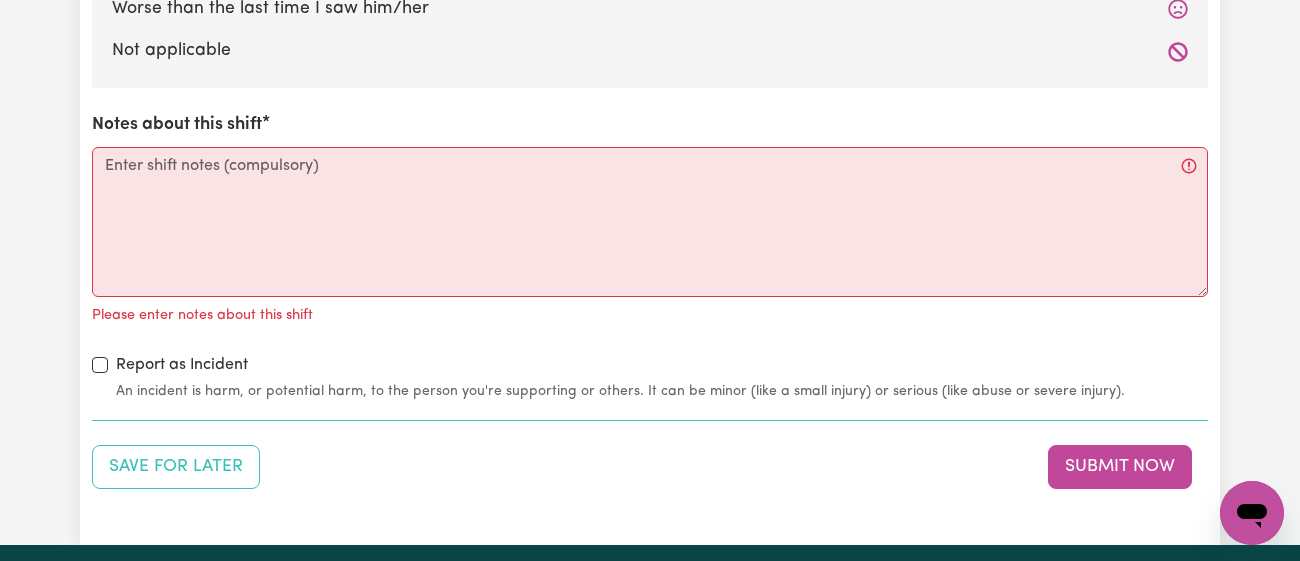 scroll, scrollTop: 2196, scrollLeft: 0, axis: vertical 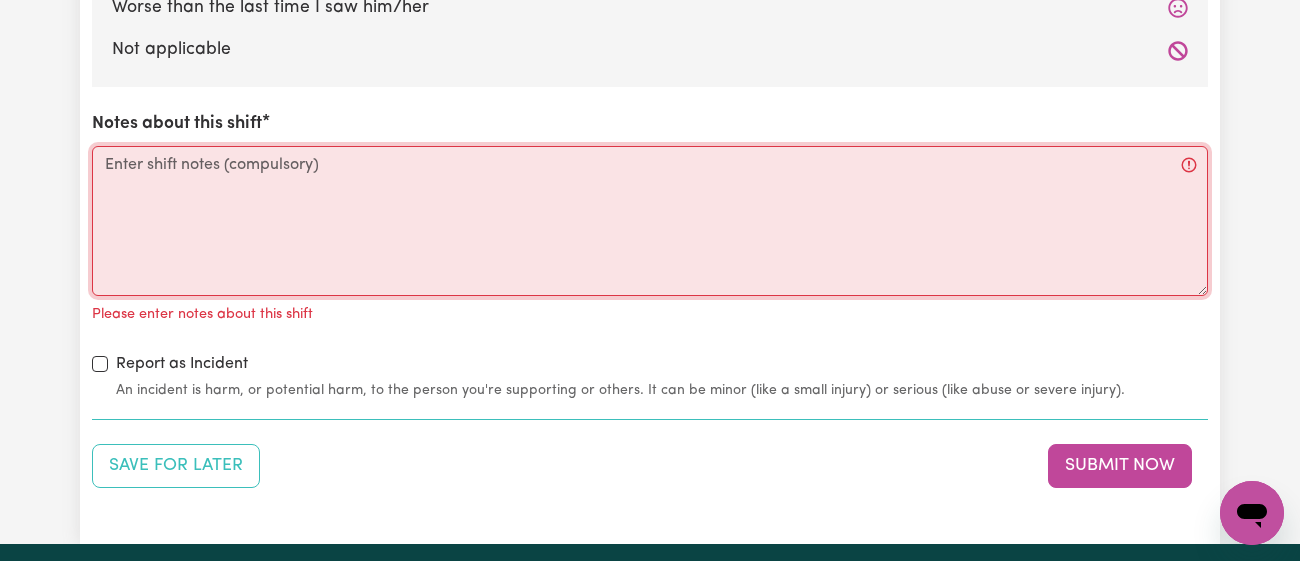 click on "Notes about this shift" at bounding box center [650, 221] 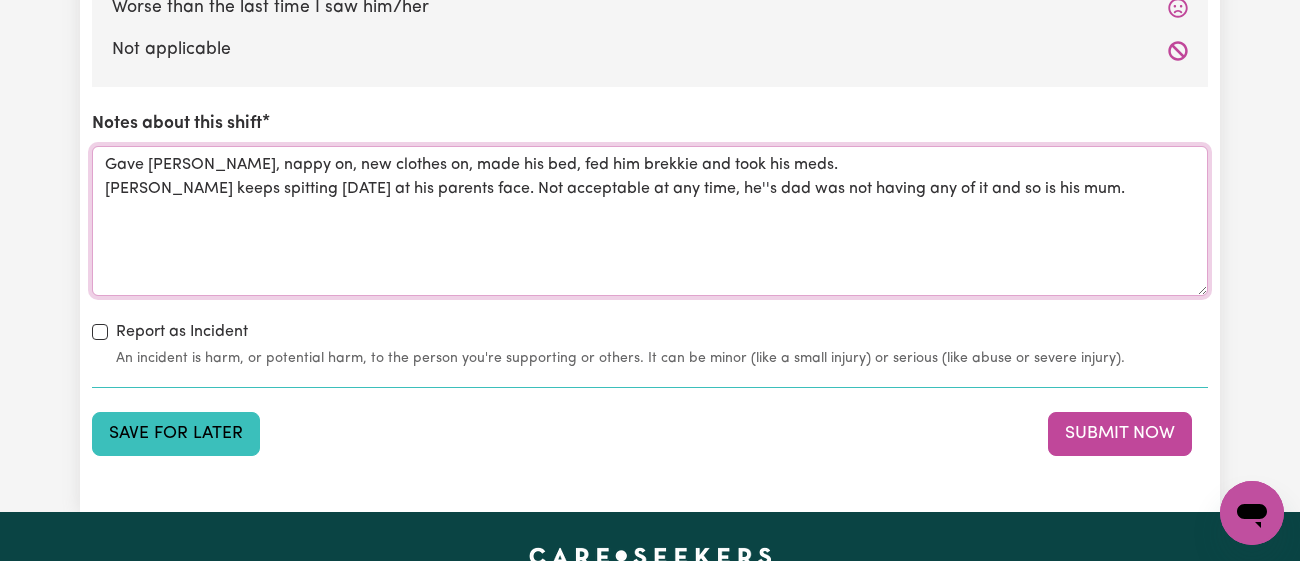 type on "Gave [PERSON_NAME], nappy on, new clothes on, made his bed, fed him brekkie and took his meds.
[PERSON_NAME] keeps spitting [DATE] at his parents face. Not acceptable at any time, he''s dad was not having any of it and so is his mum." 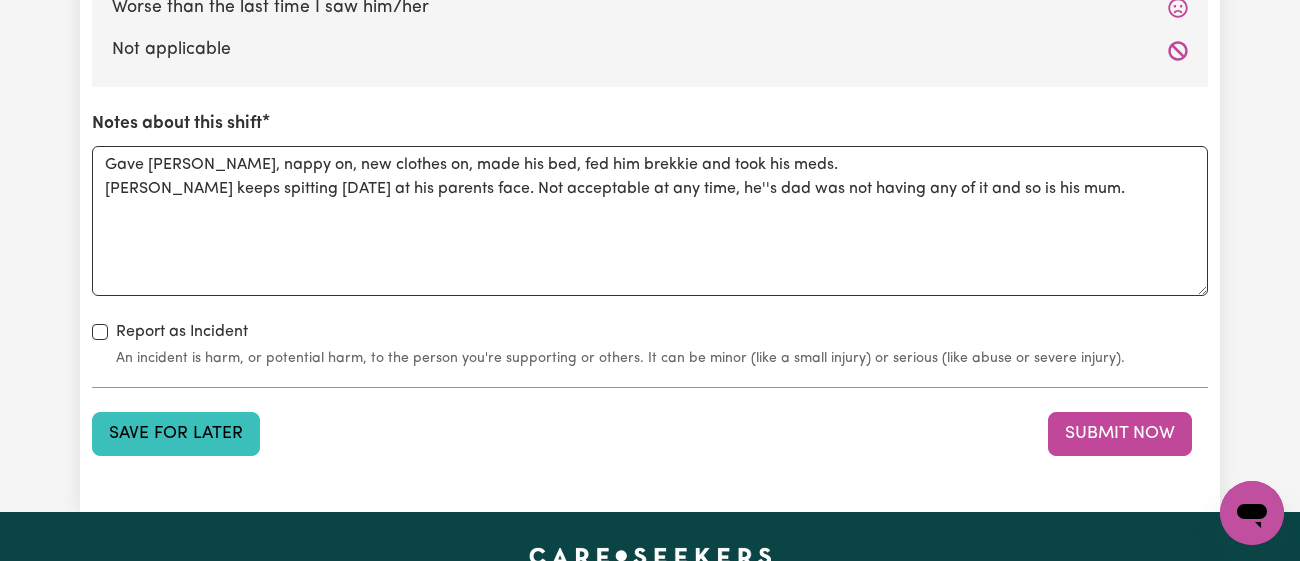 click on "Save for Later" at bounding box center (176, 434) 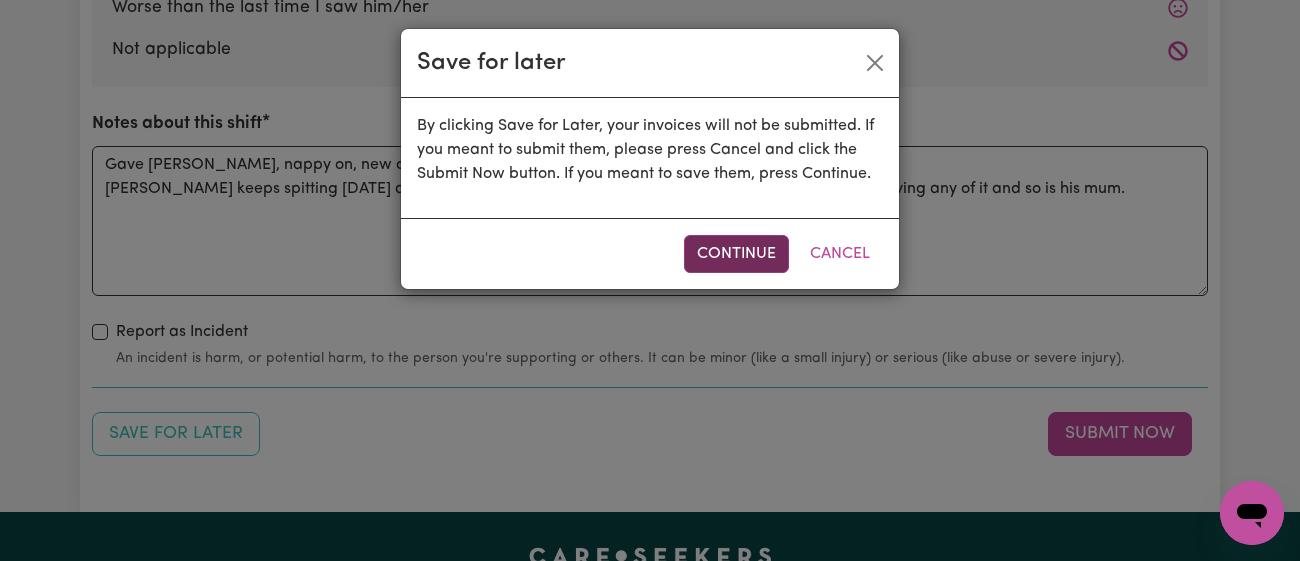 click on "Continue" at bounding box center (736, 254) 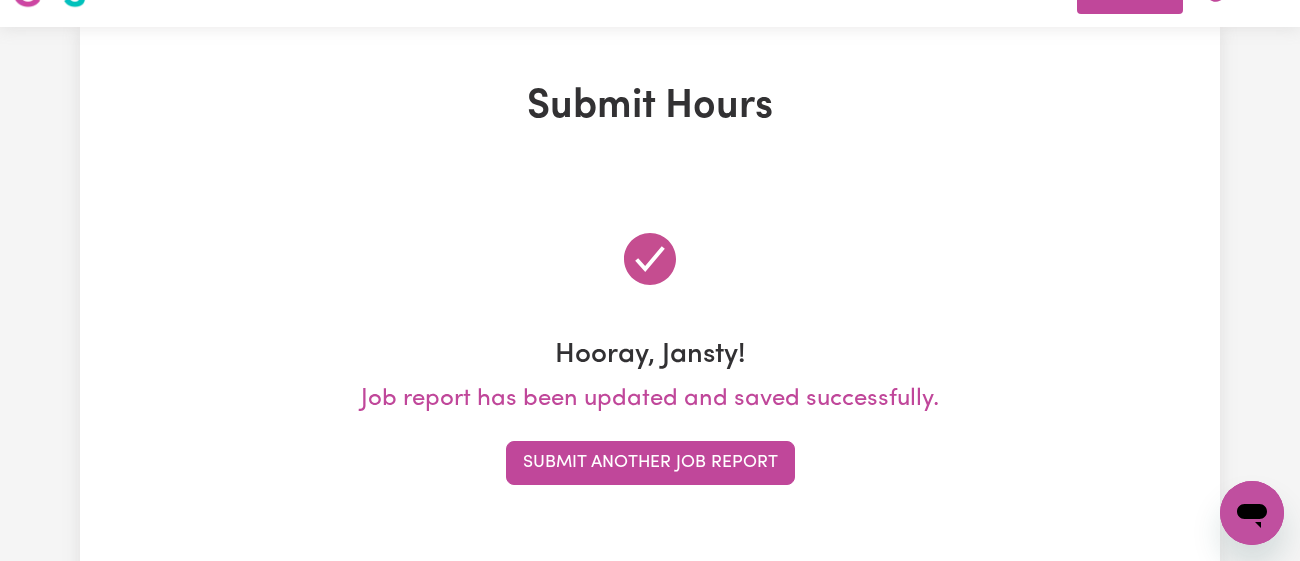 scroll, scrollTop: 0, scrollLeft: 0, axis: both 